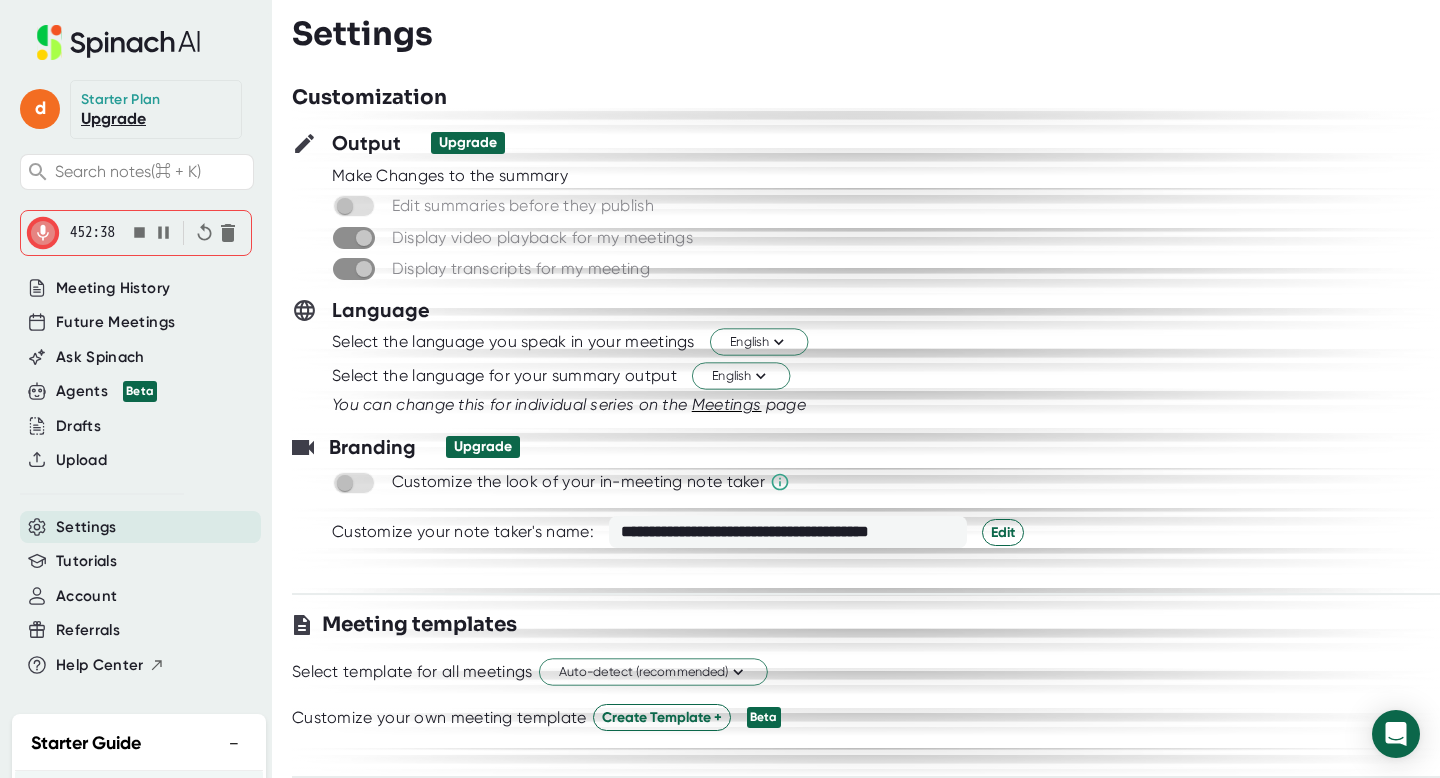 scroll, scrollTop: 0, scrollLeft: 0, axis: both 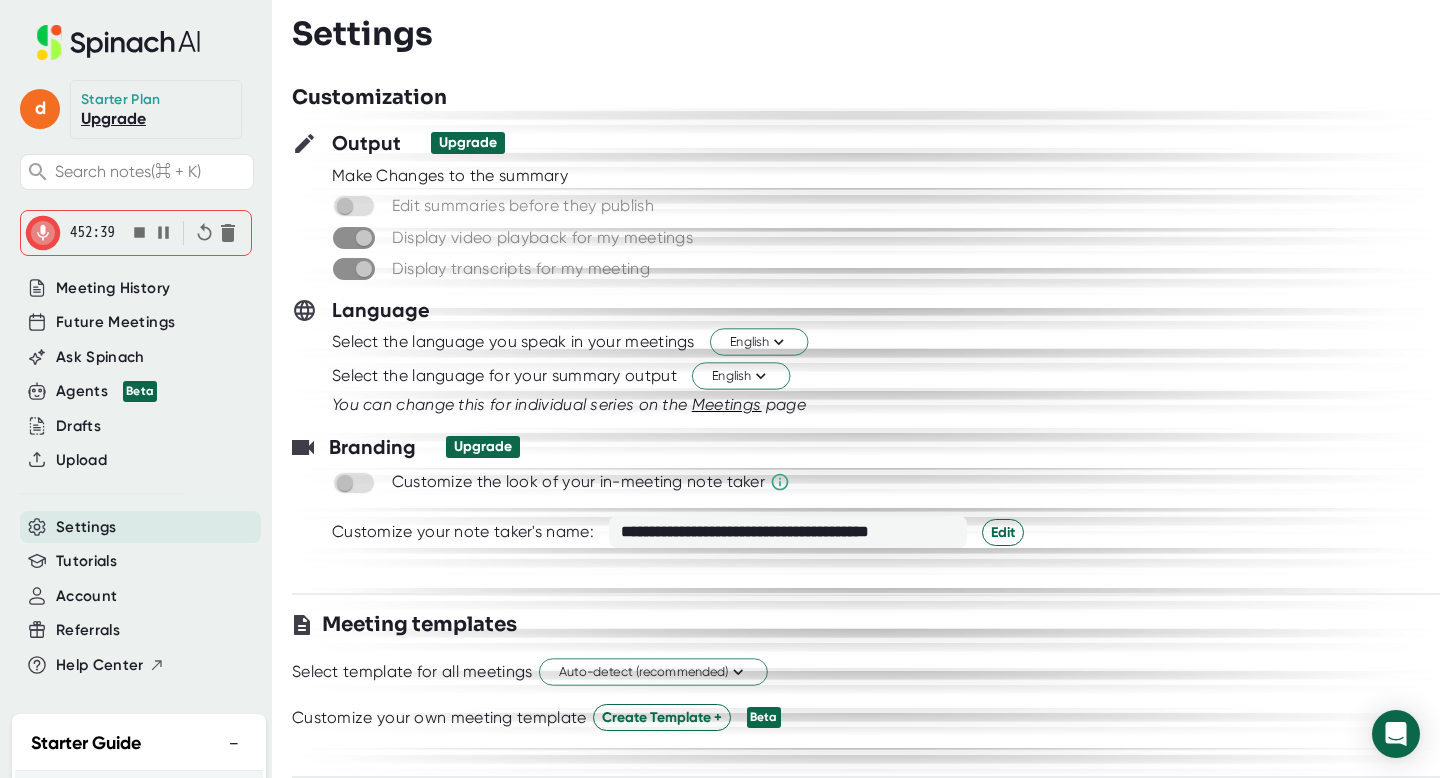 click at bounding box center [139, 232] 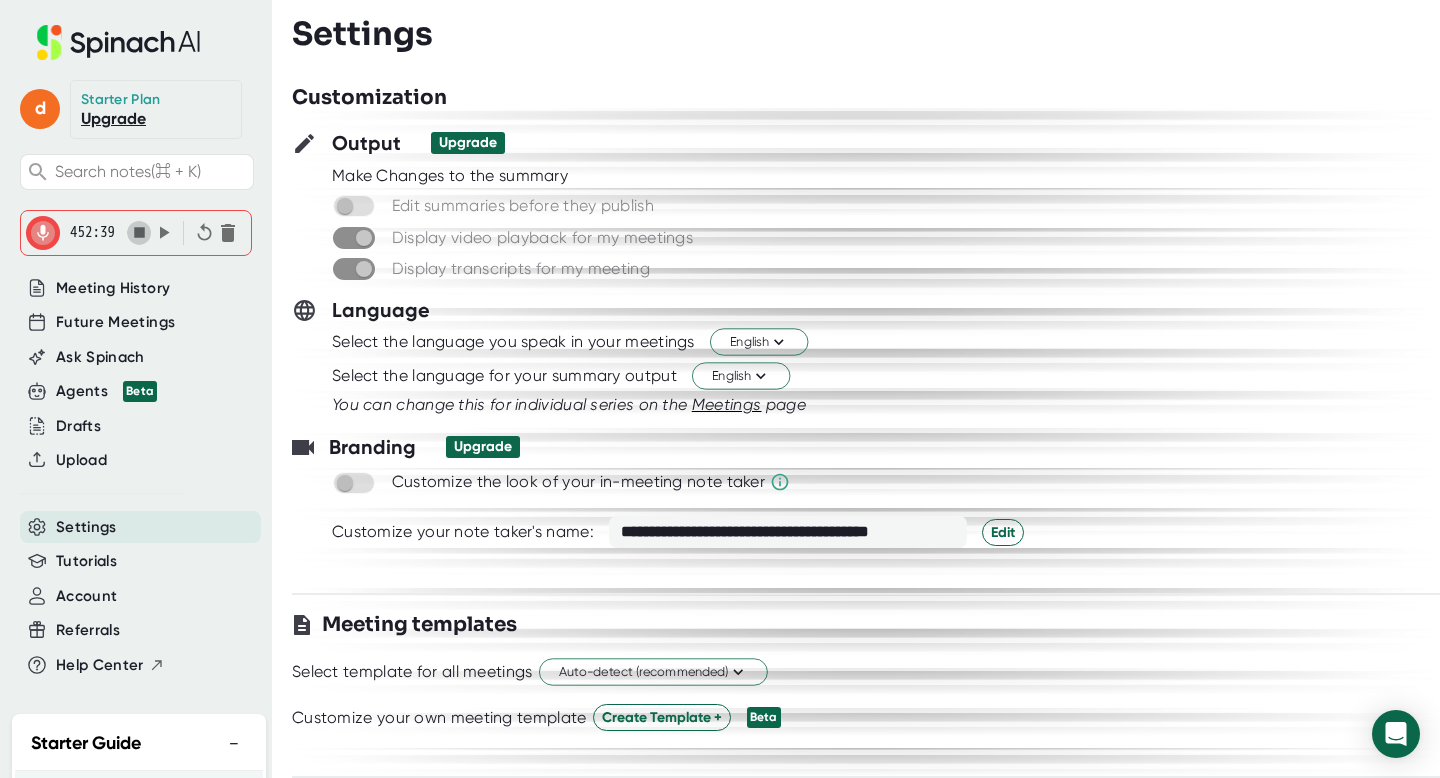 click at bounding box center (139, 232) 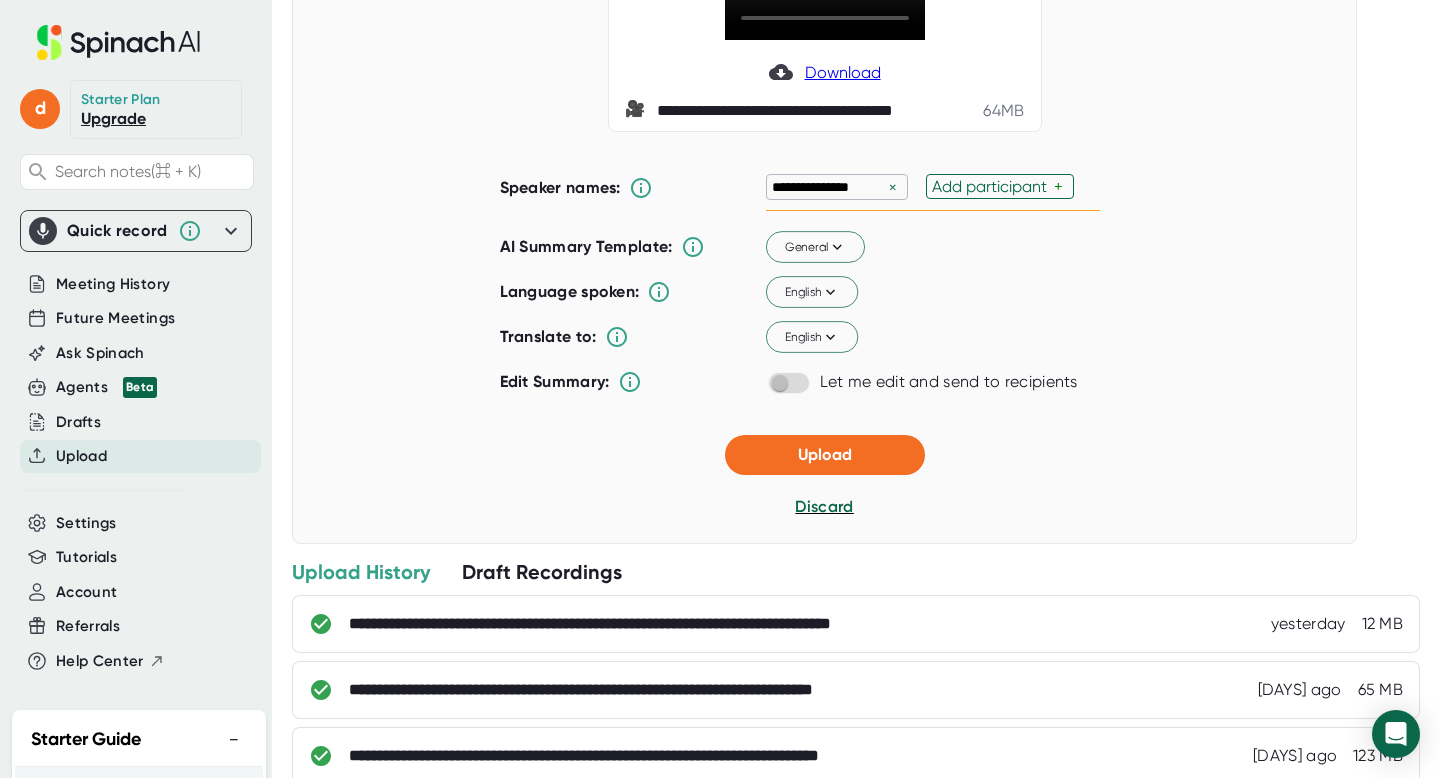 scroll, scrollTop: 238, scrollLeft: 0, axis: vertical 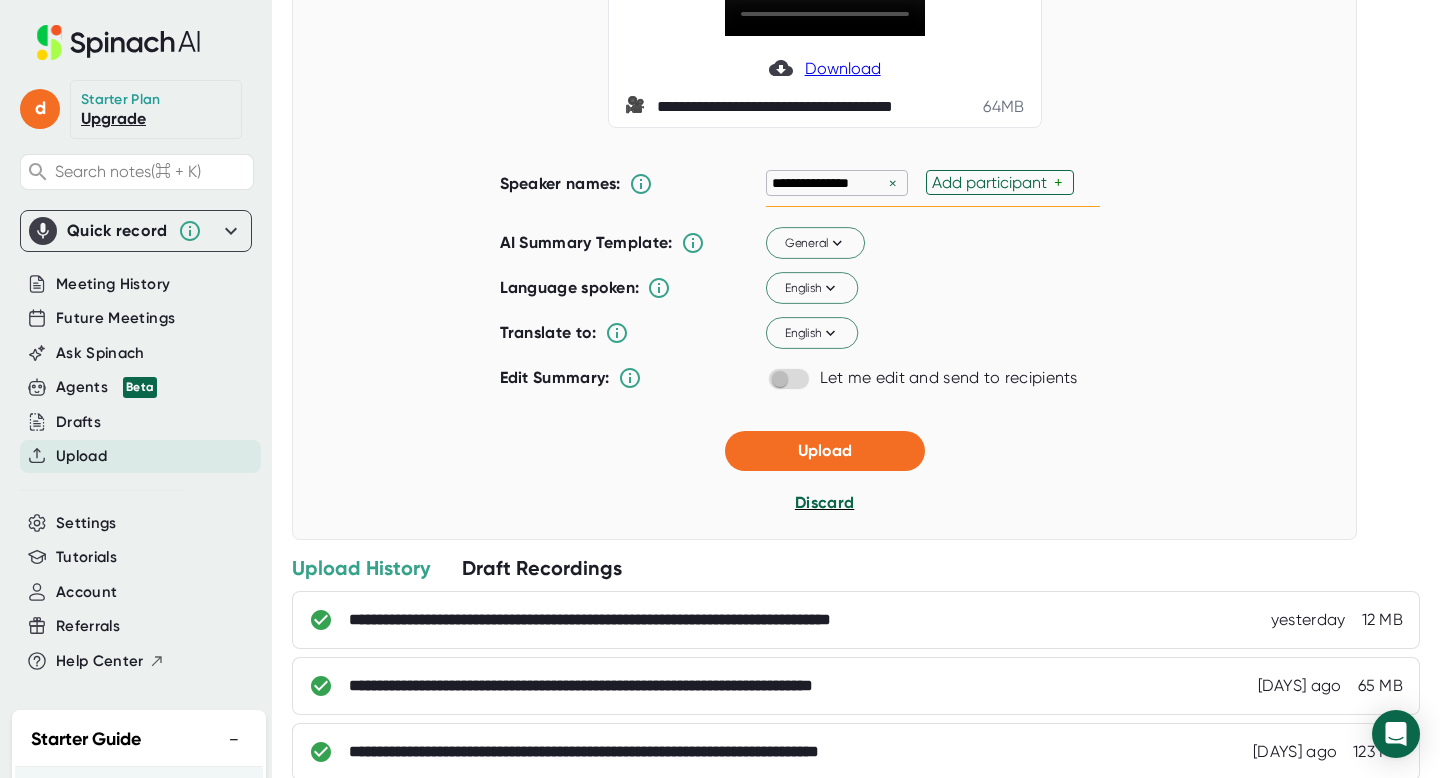 click on "Discard" at bounding box center (824, 502) 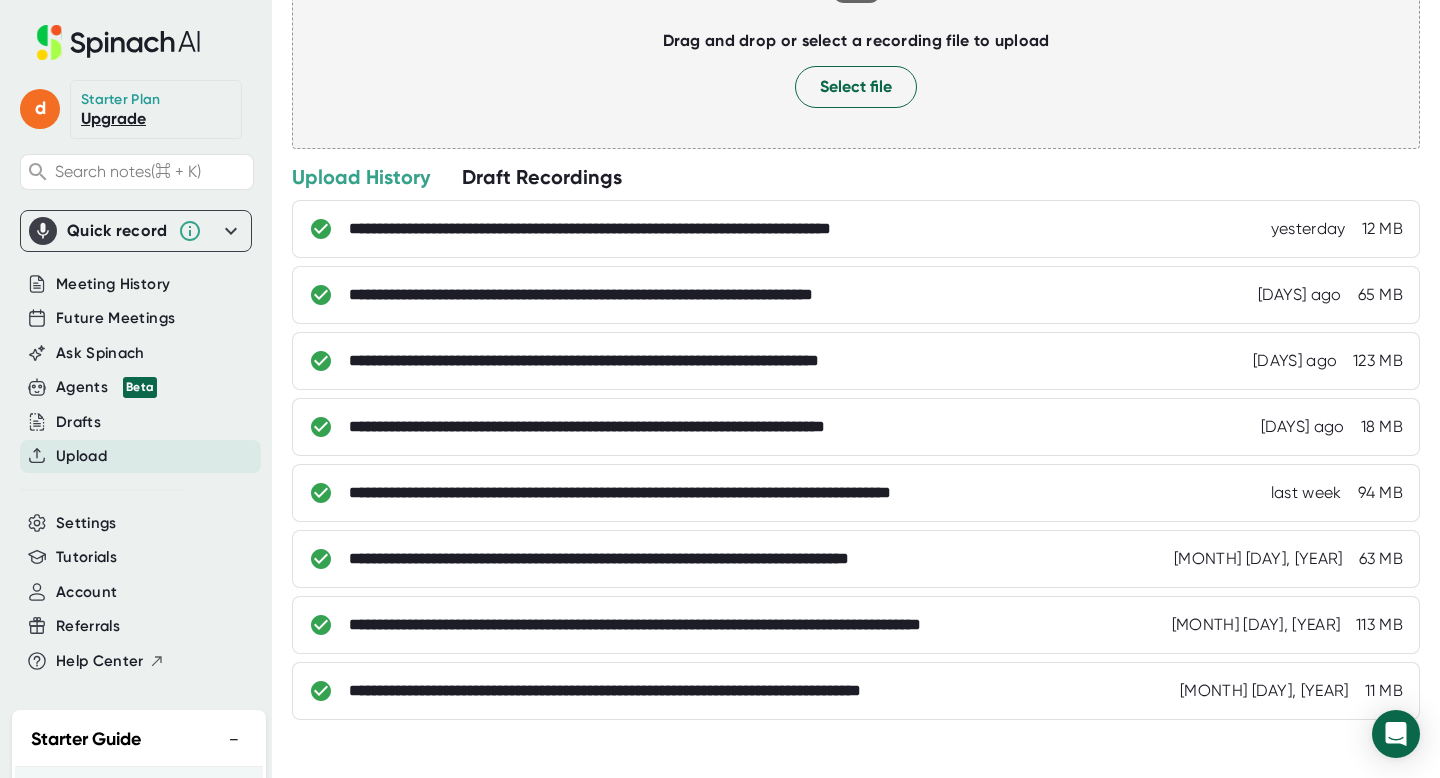 scroll, scrollTop: 0, scrollLeft: 0, axis: both 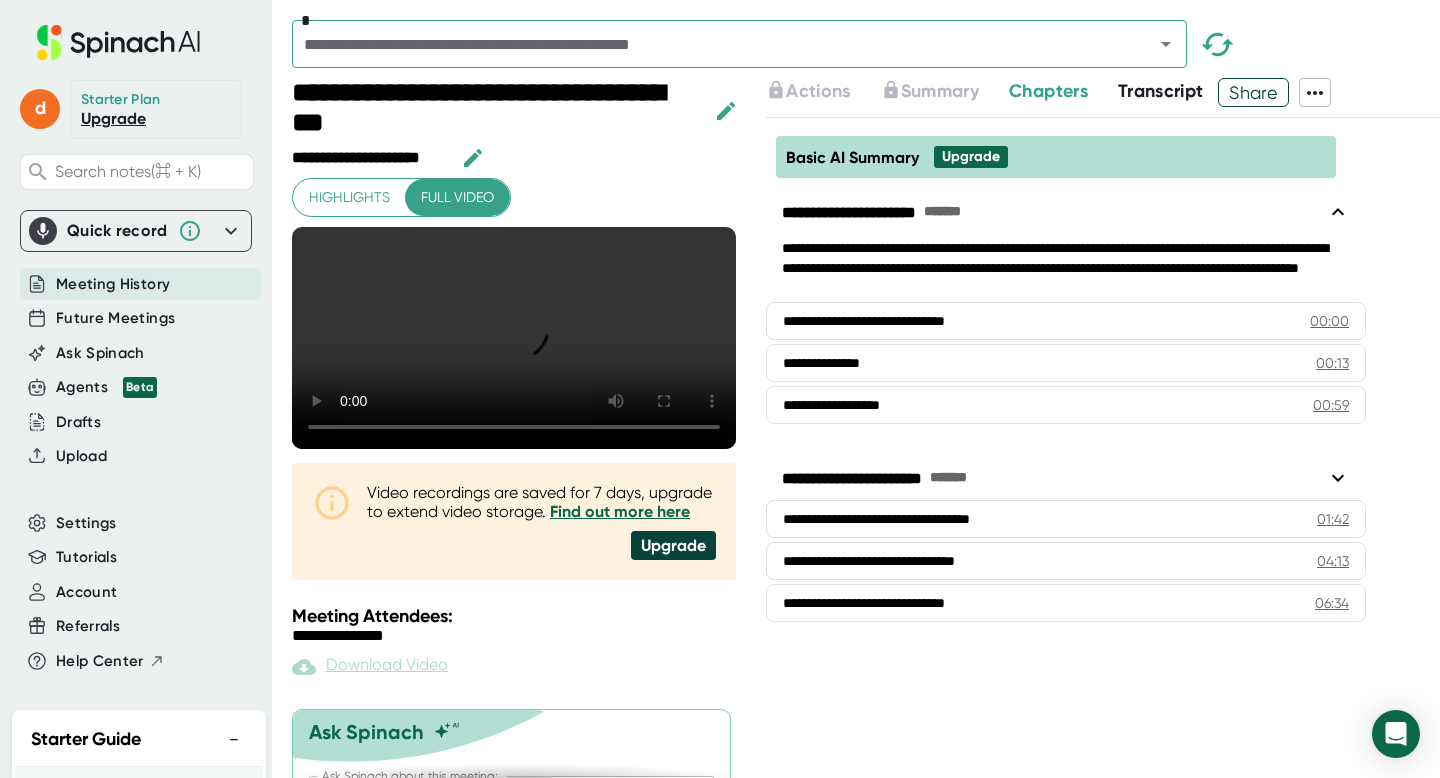 click on "Meeting History" at bounding box center (140, 284) 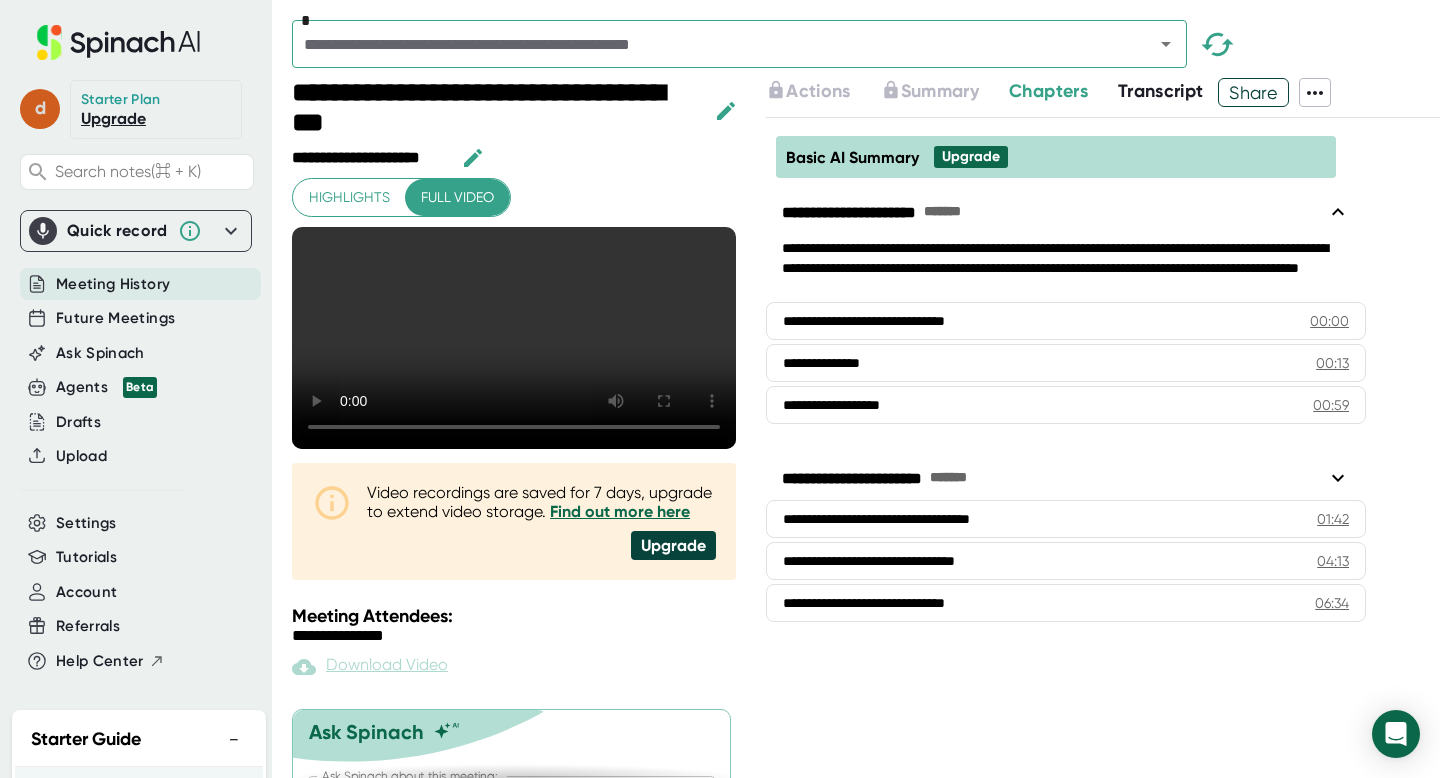 click on "d" at bounding box center [40, 109] 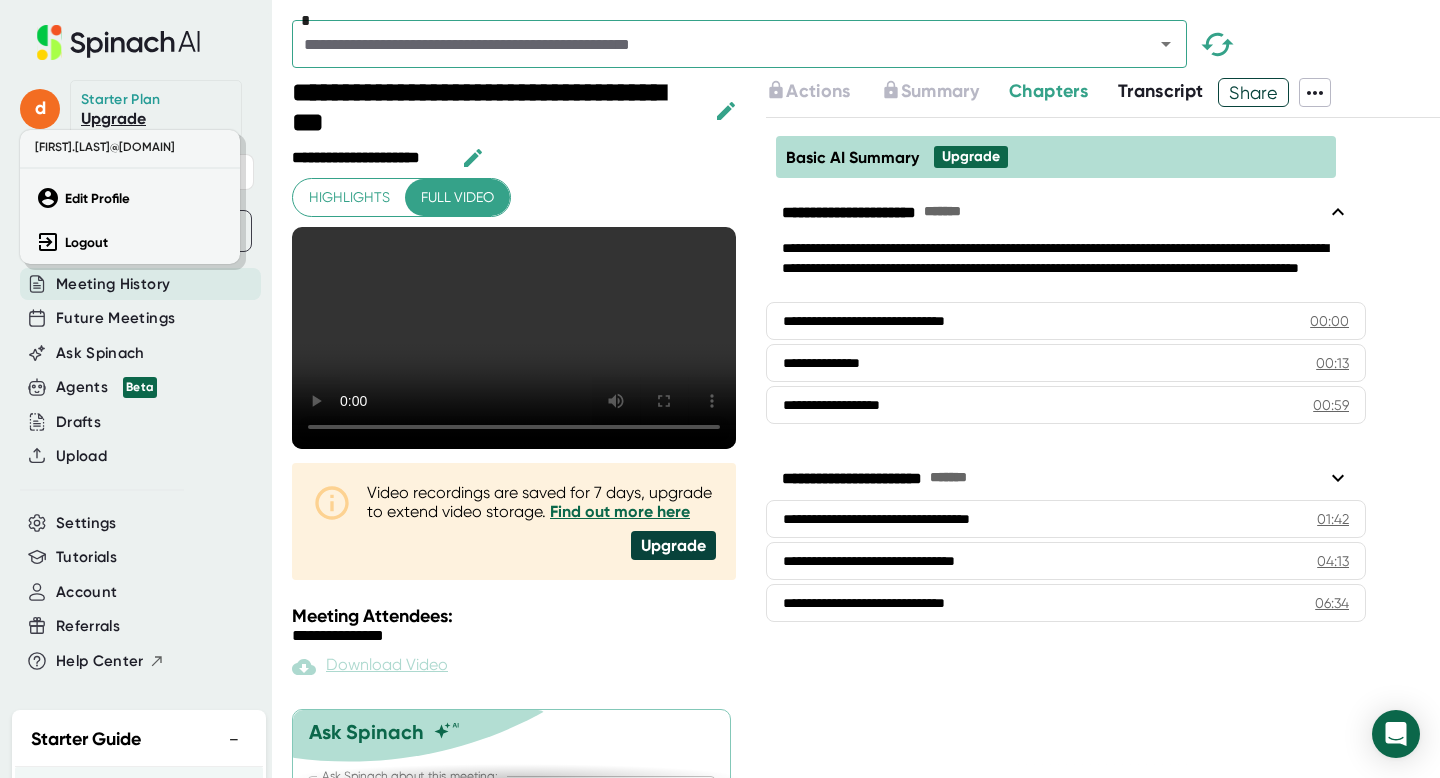 click at bounding box center (720, 389) 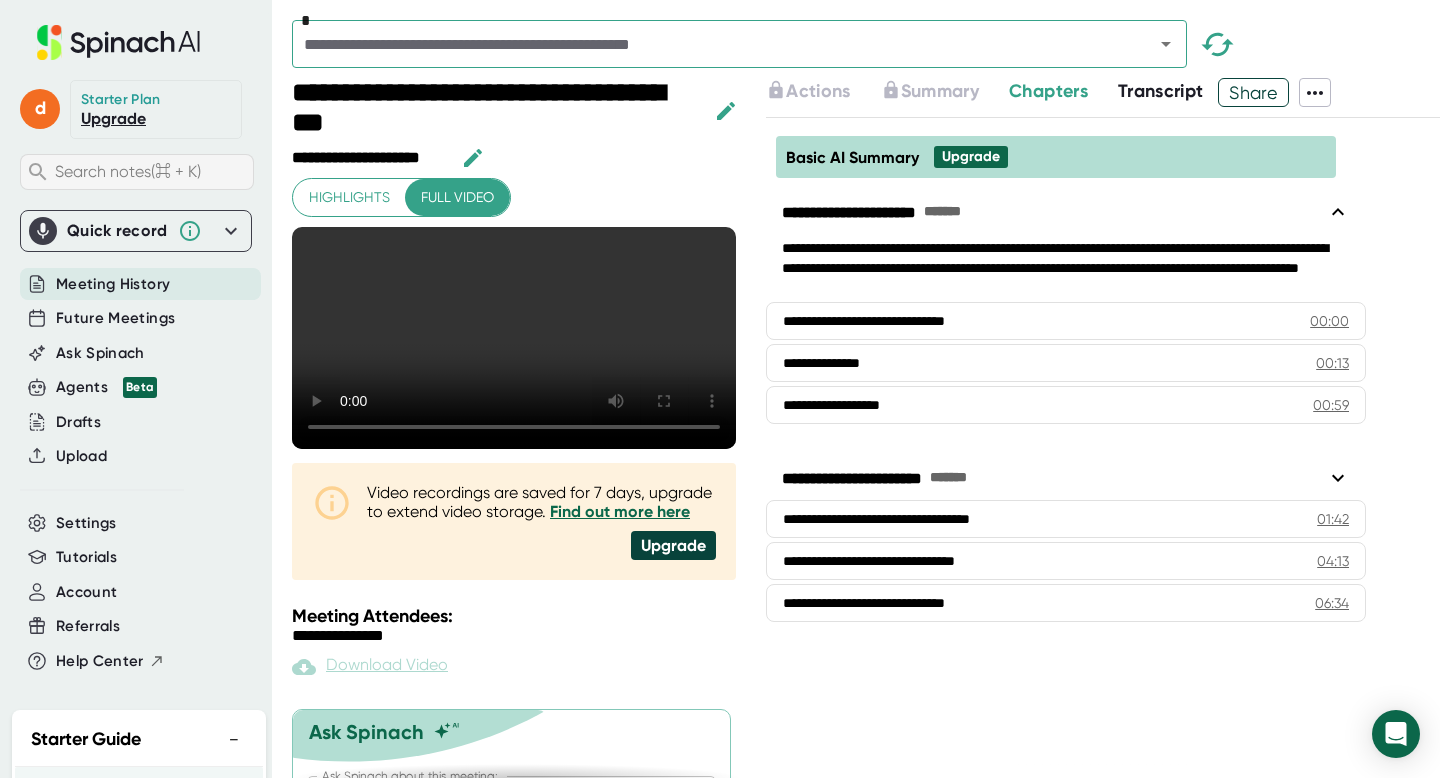 click on "Search notes  (⌘ + K)" at bounding box center [137, 172] 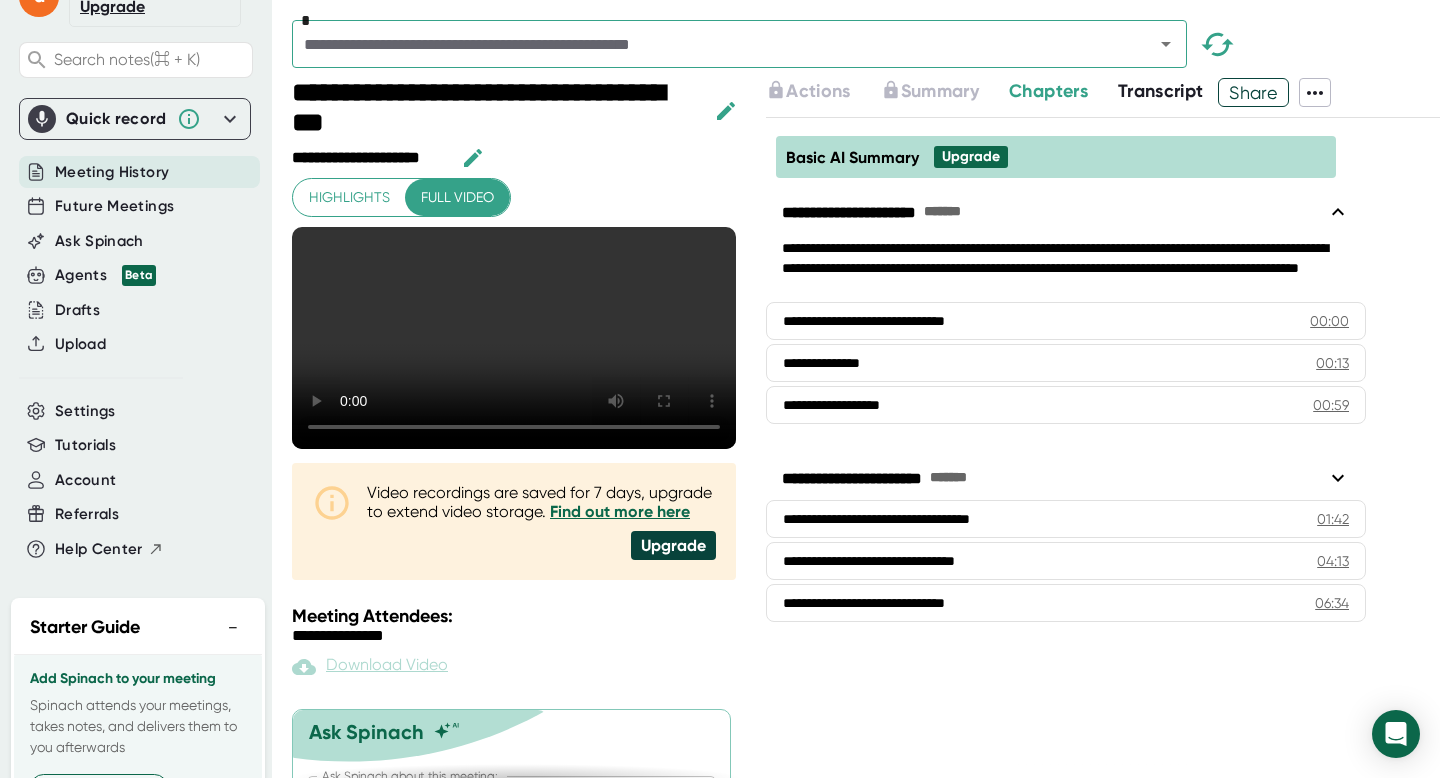 scroll, scrollTop: 138, scrollLeft: 1, axis: both 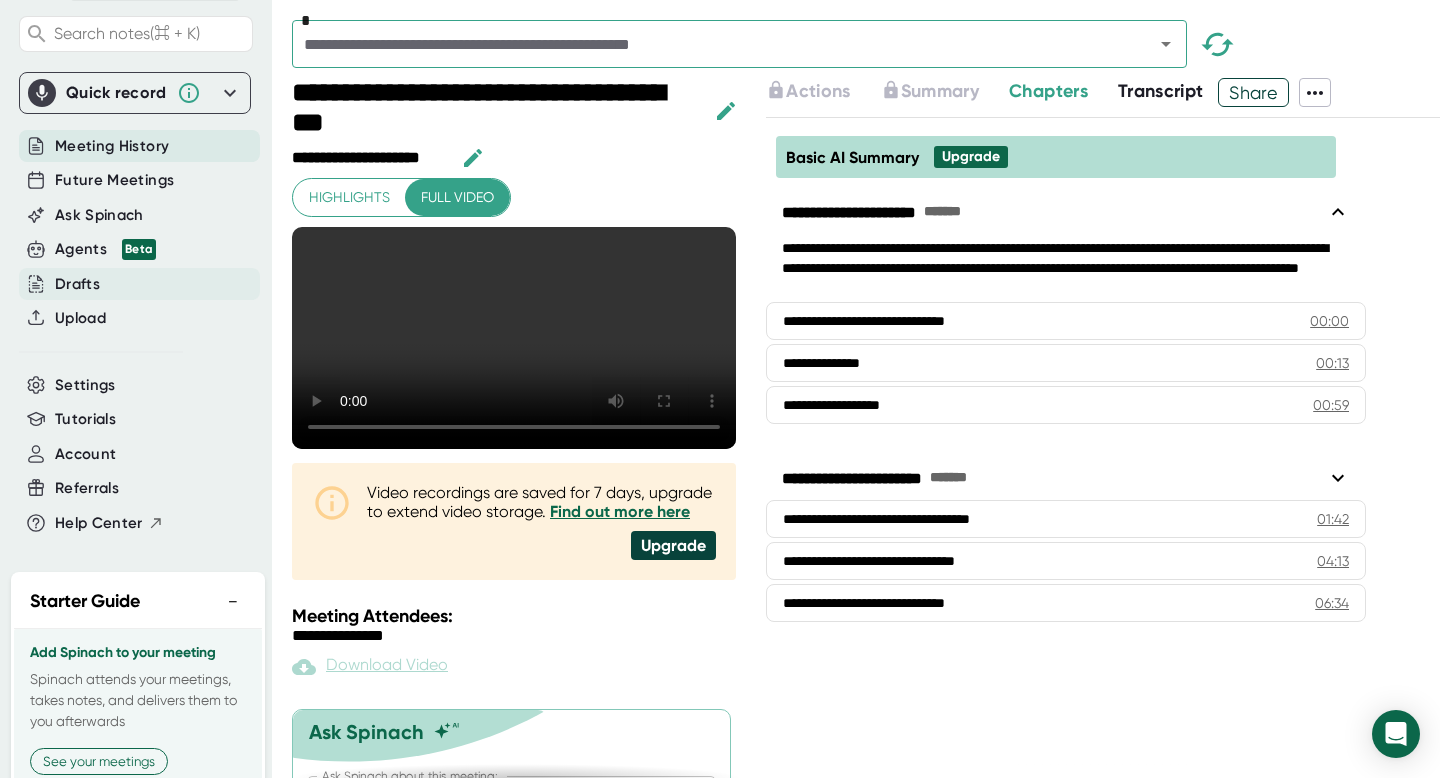 click on "Drafts" at bounding box center [139, 146] 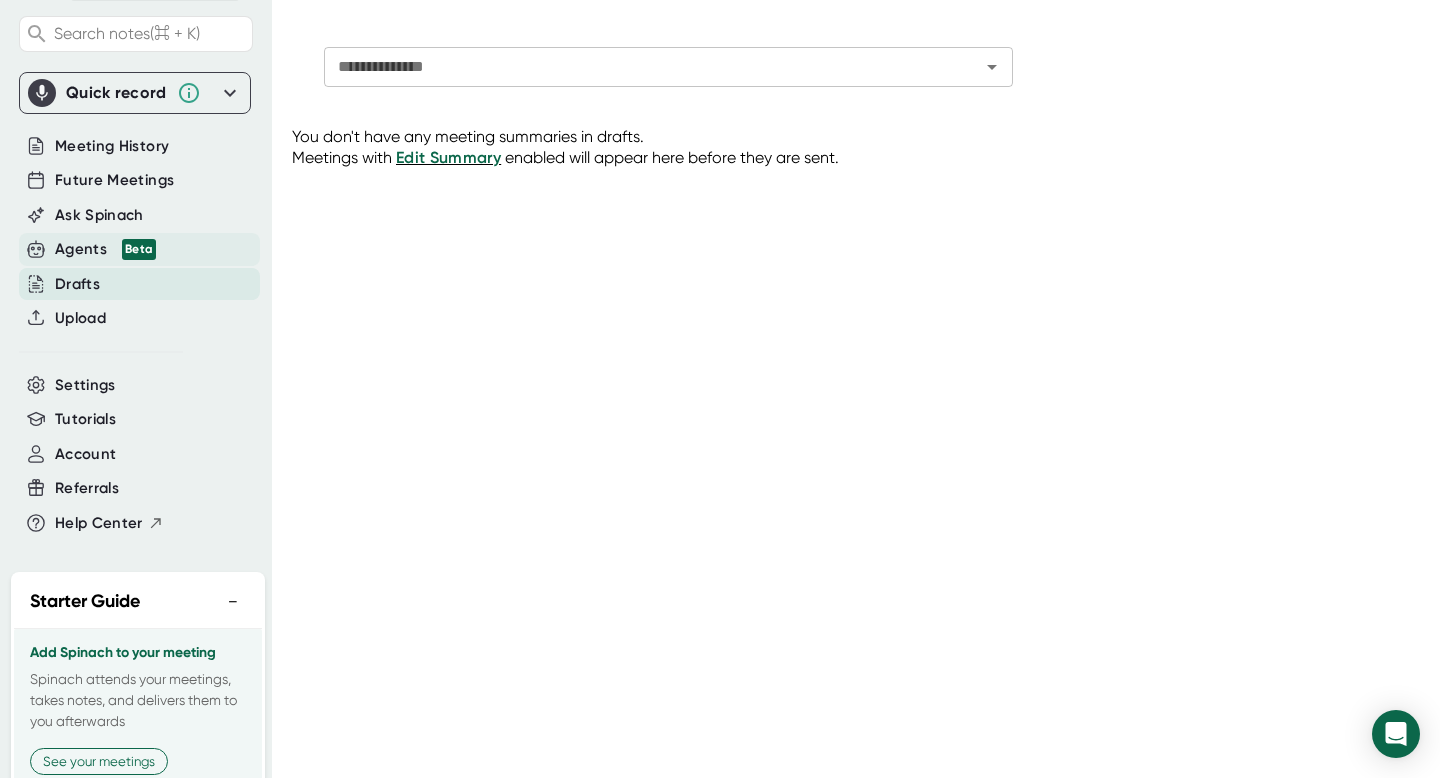 click on "Beta" at bounding box center [134, 249] 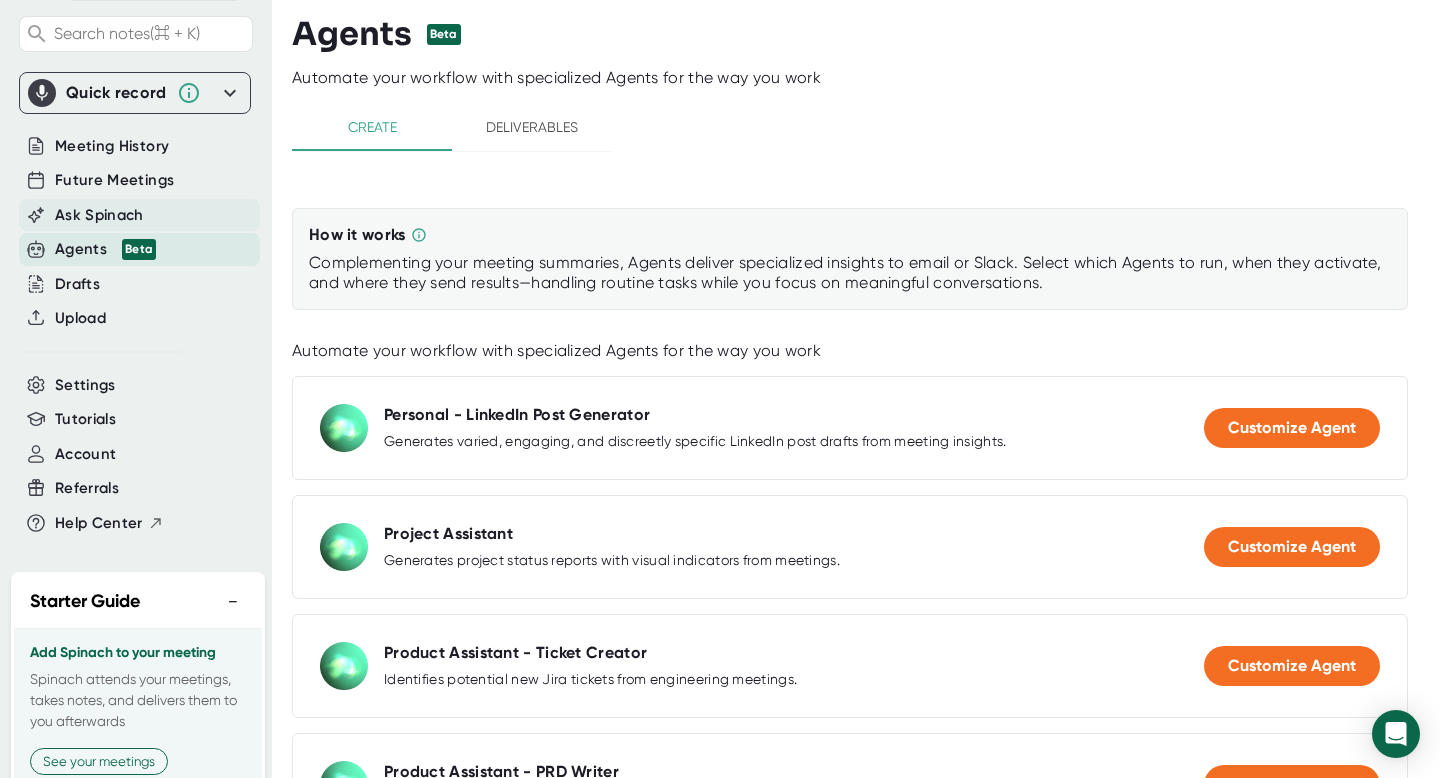 click on "Ask Spinach" at bounding box center [112, 146] 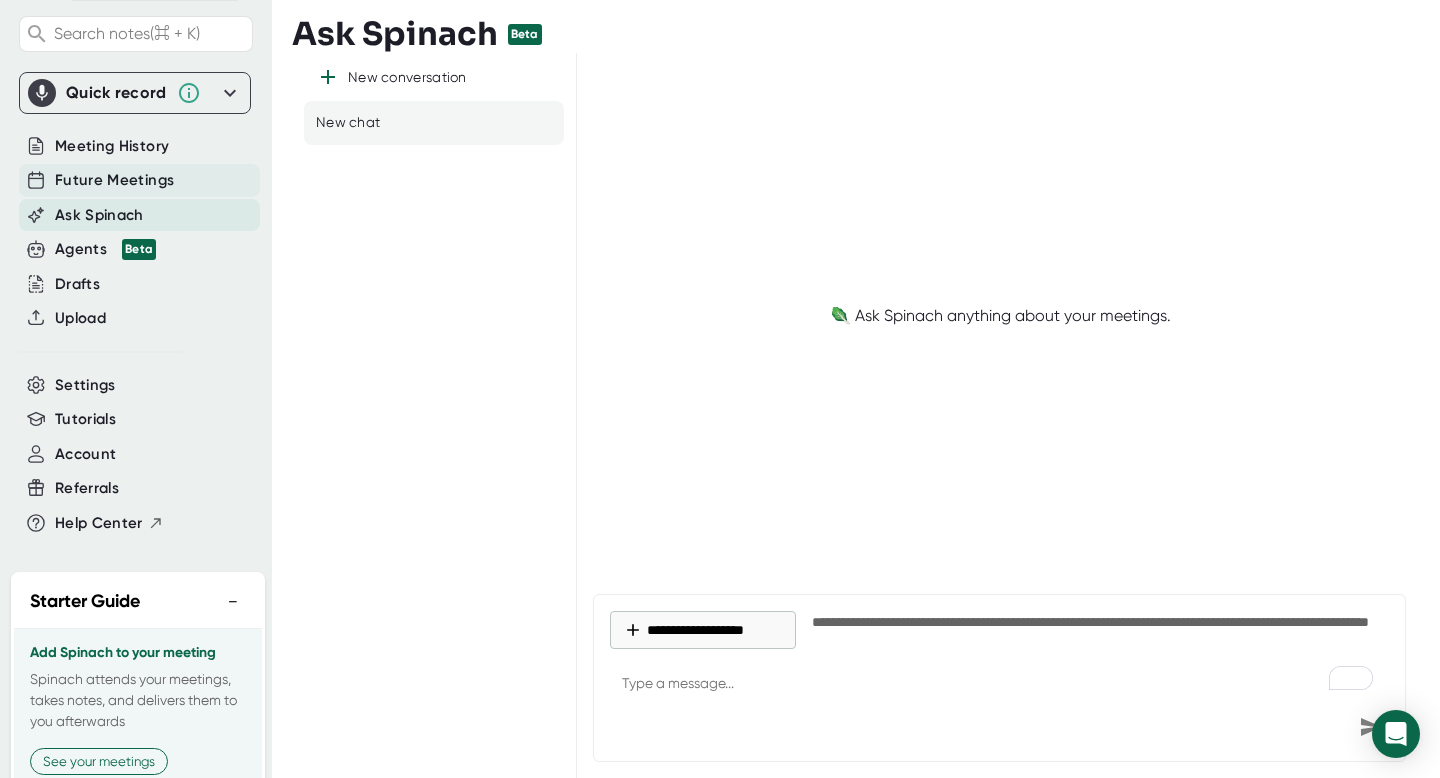 click on "Future Meetings" at bounding box center (112, 146) 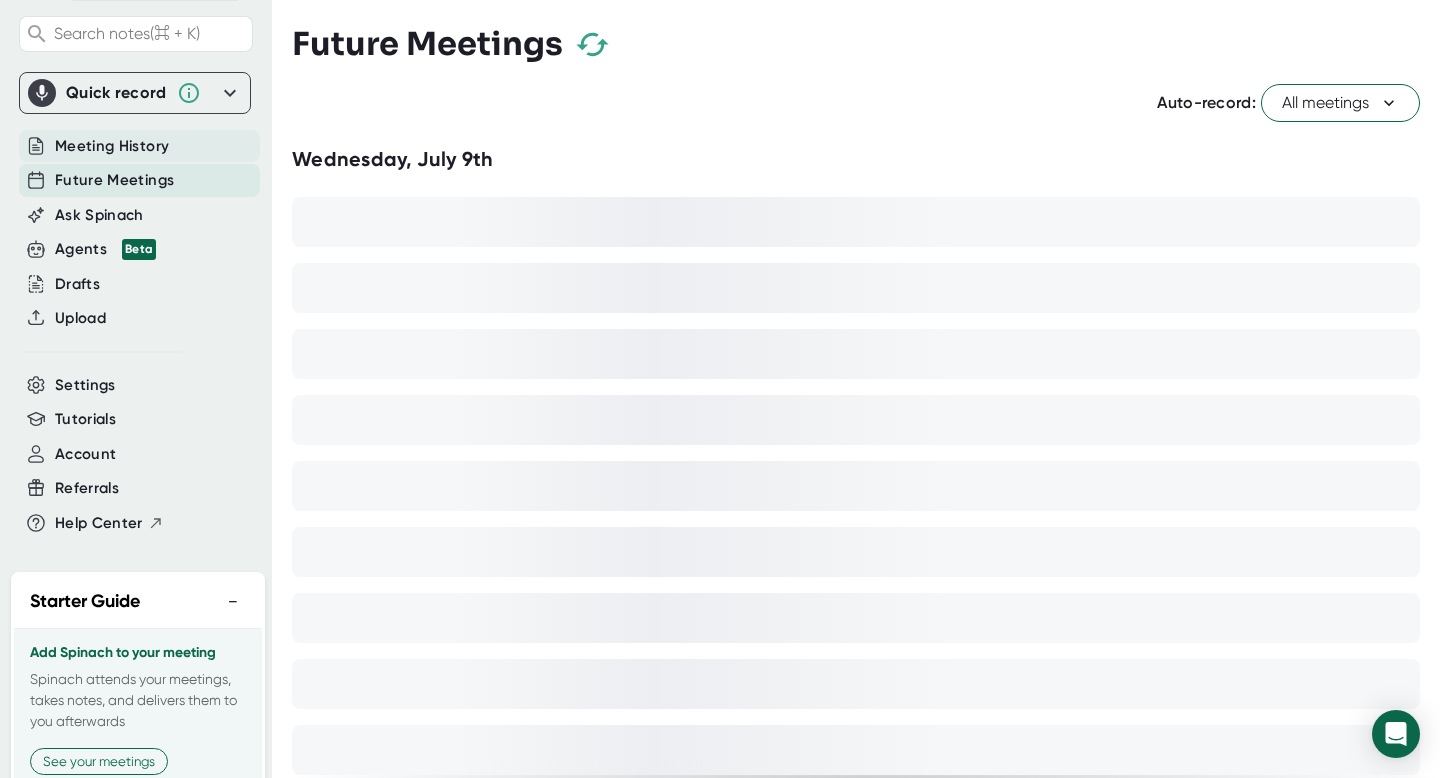 click on "Meeting History" at bounding box center [139, 146] 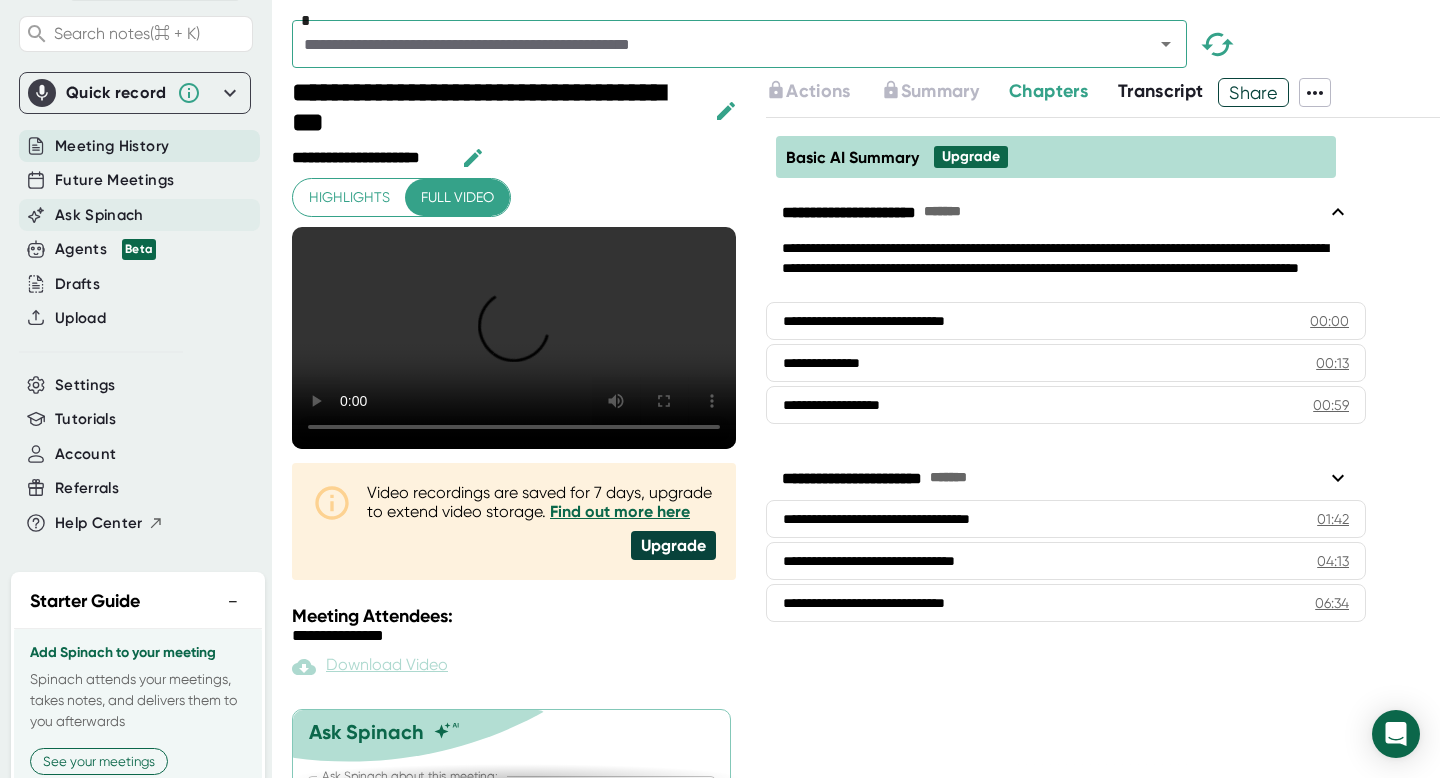 click on "Ask Spinach" at bounding box center [139, 146] 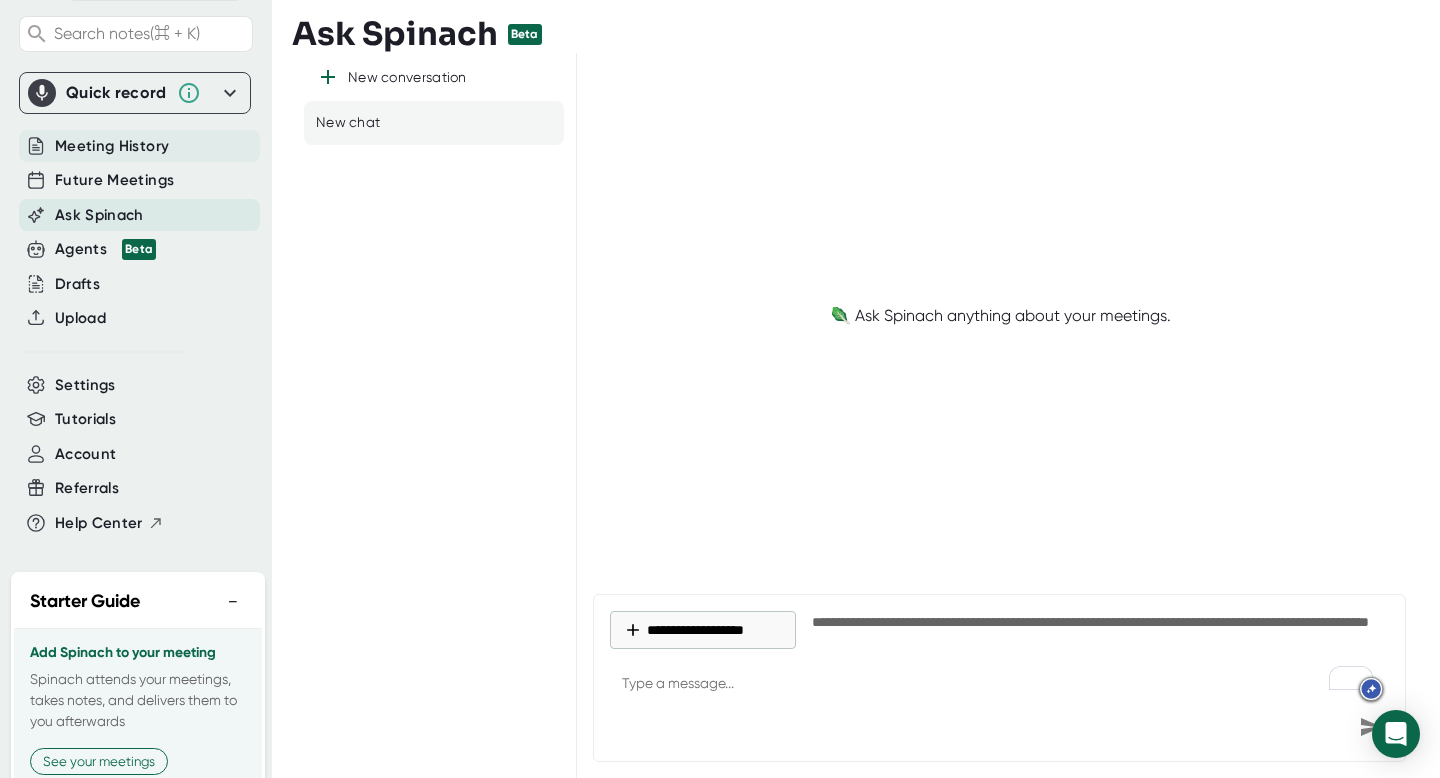 click on "Meeting History" at bounding box center [139, 146] 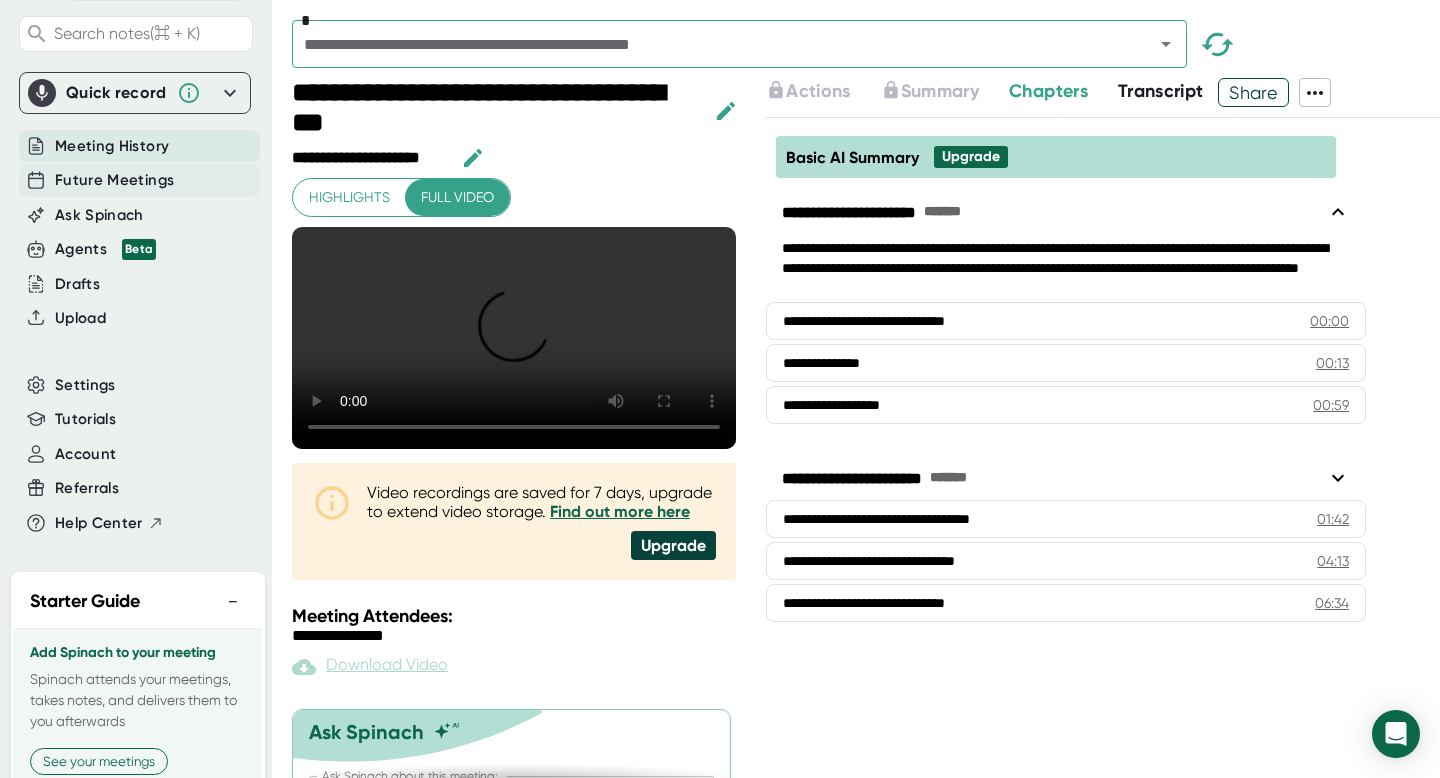 click on "Future Meetings" at bounding box center [139, 146] 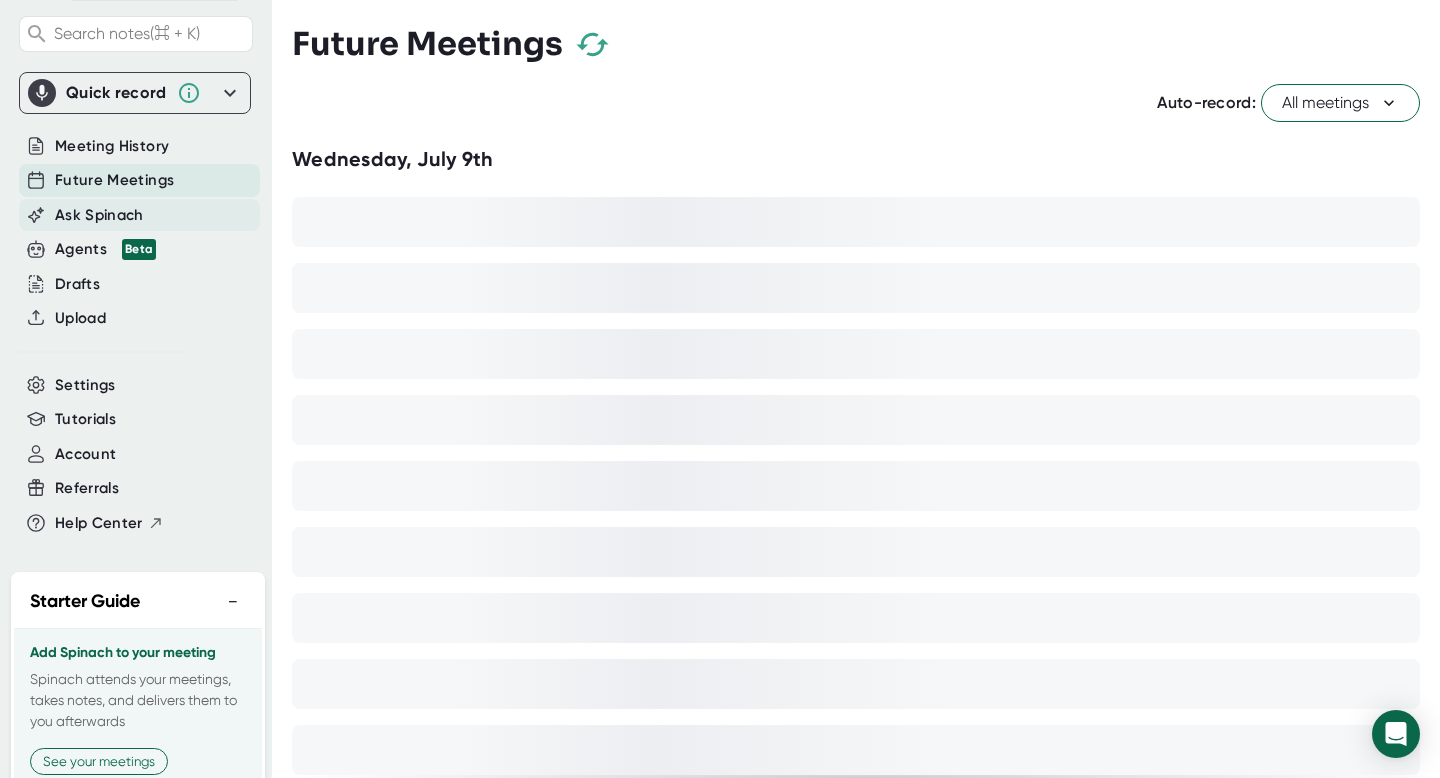 click on "Ask Spinach" at bounding box center [139, 146] 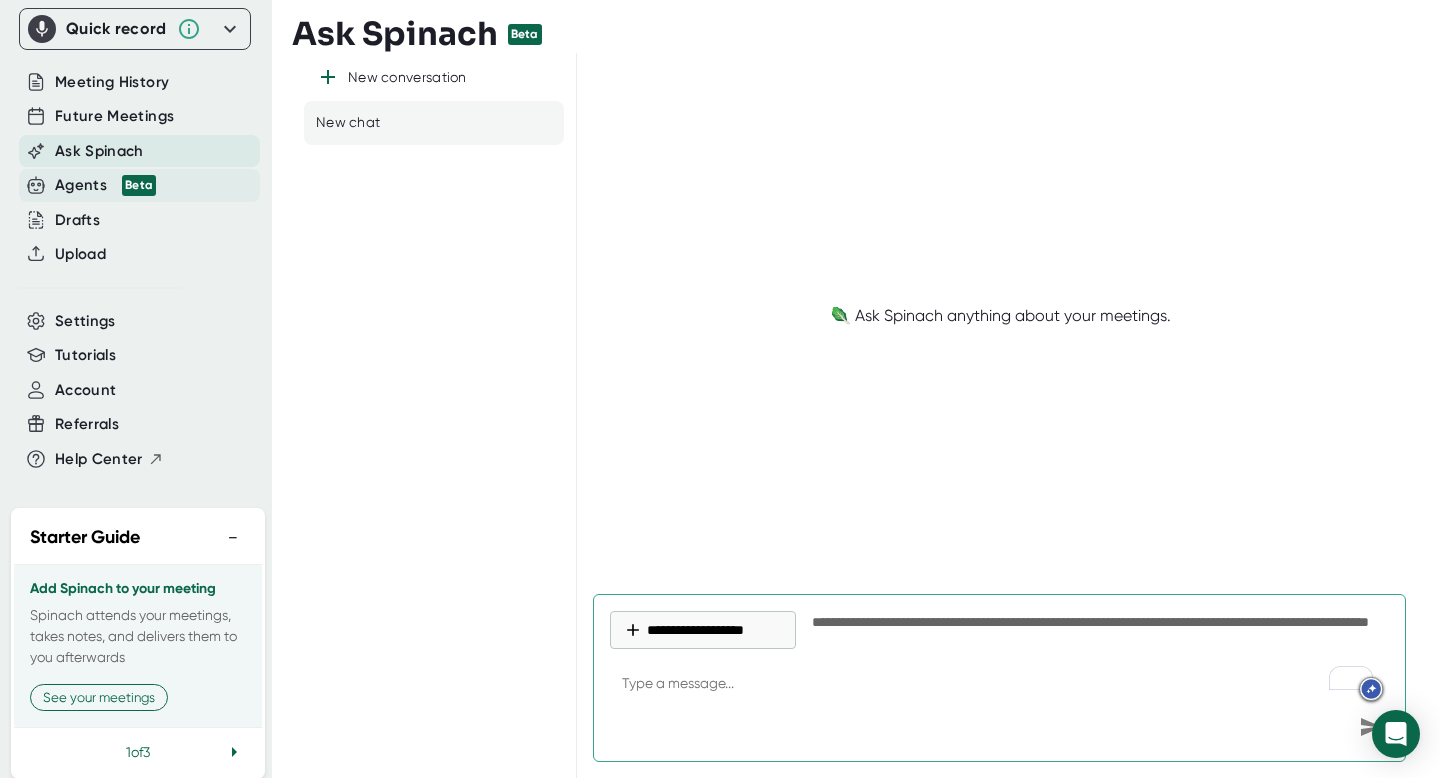 scroll, scrollTop: 215, scrollLeft: 1, axis: both 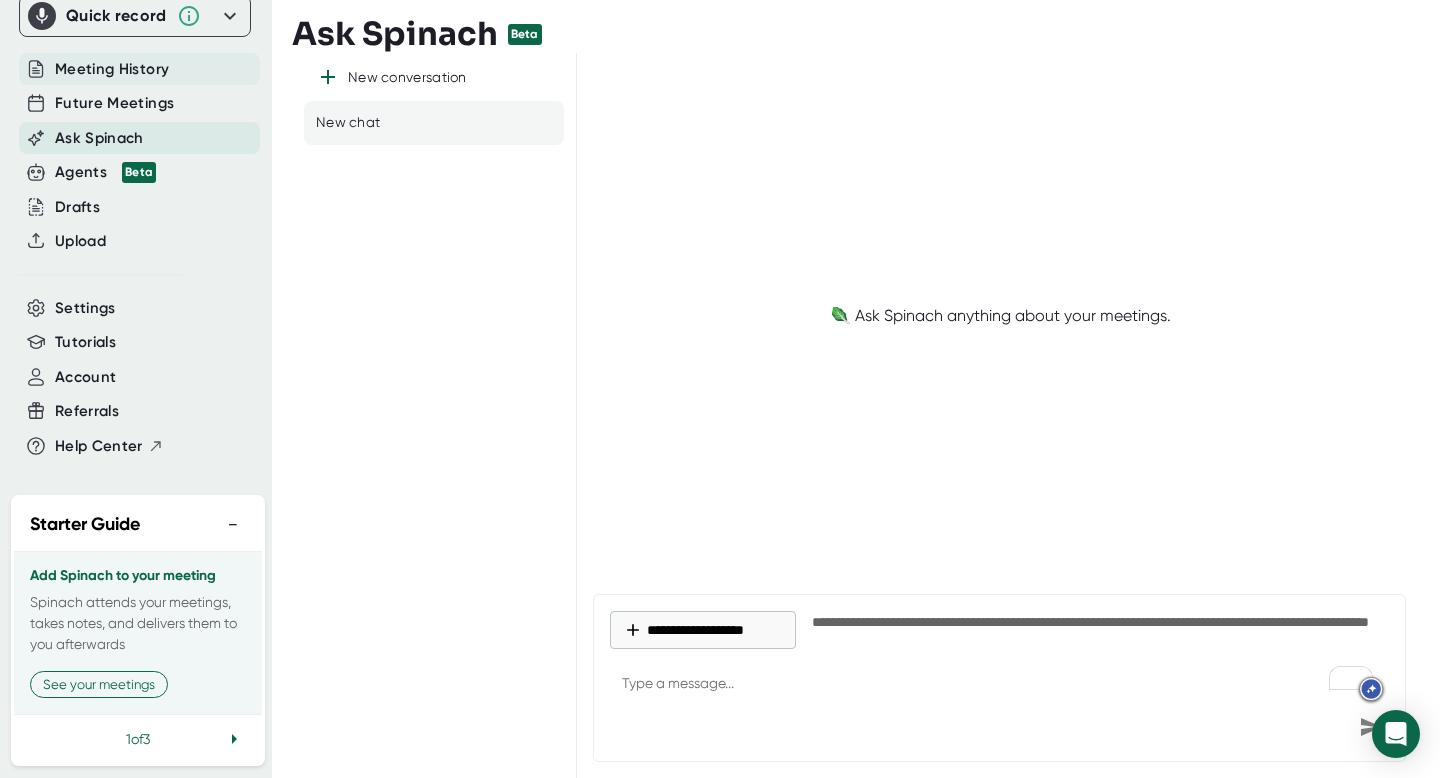 click on "Meeting History" at bounding box center (139, 69) 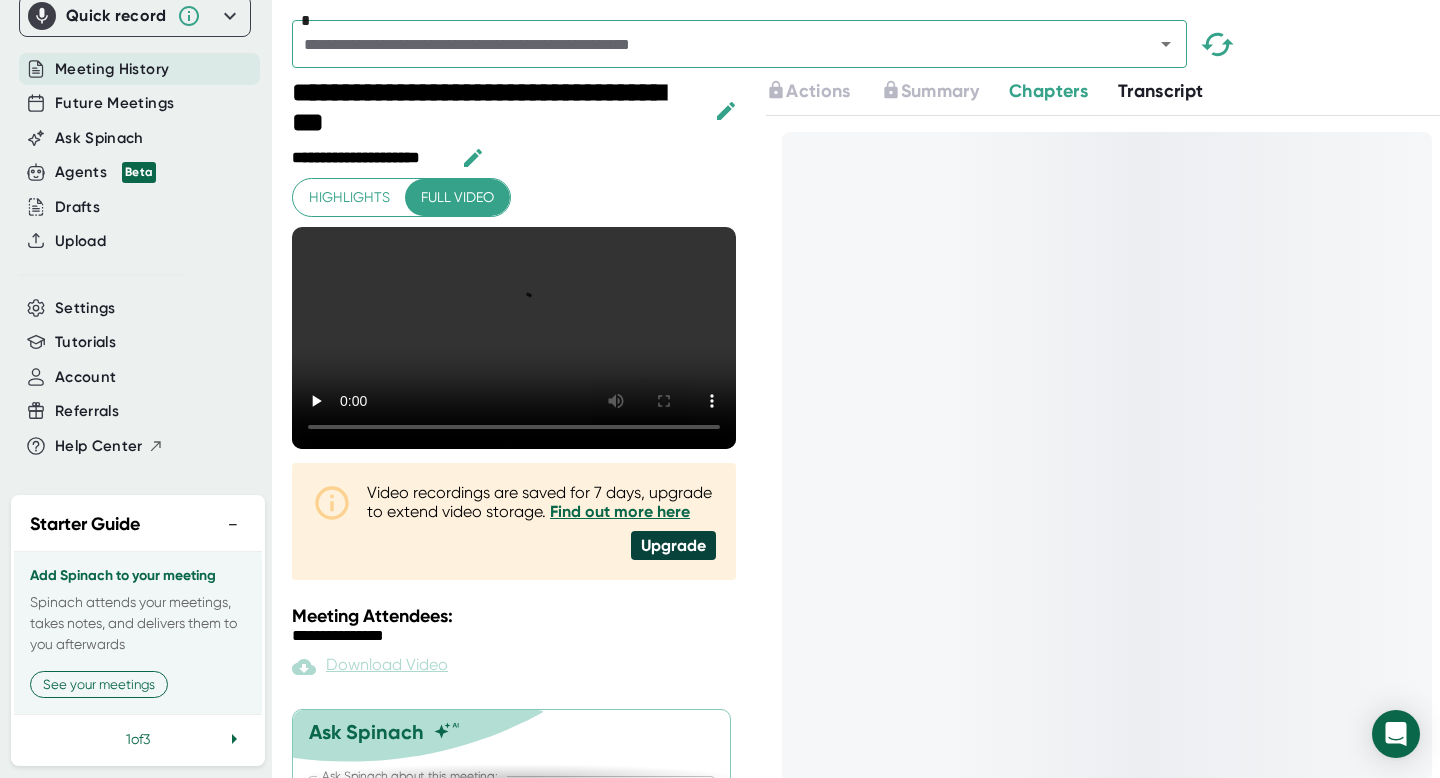 scroll, scrollTop: 0, scrollLeft: 1, axis: horizontal 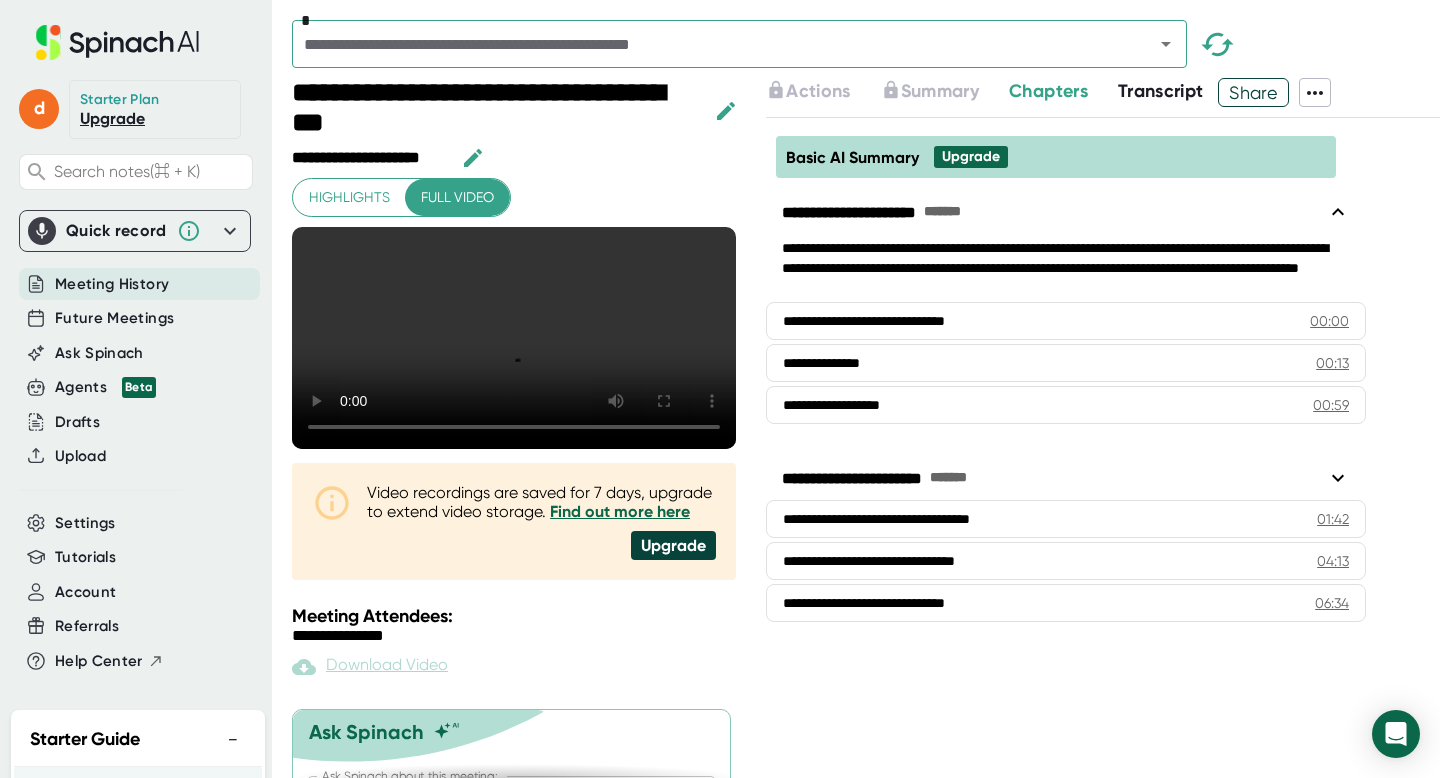 click at bounding box center [230, 231] 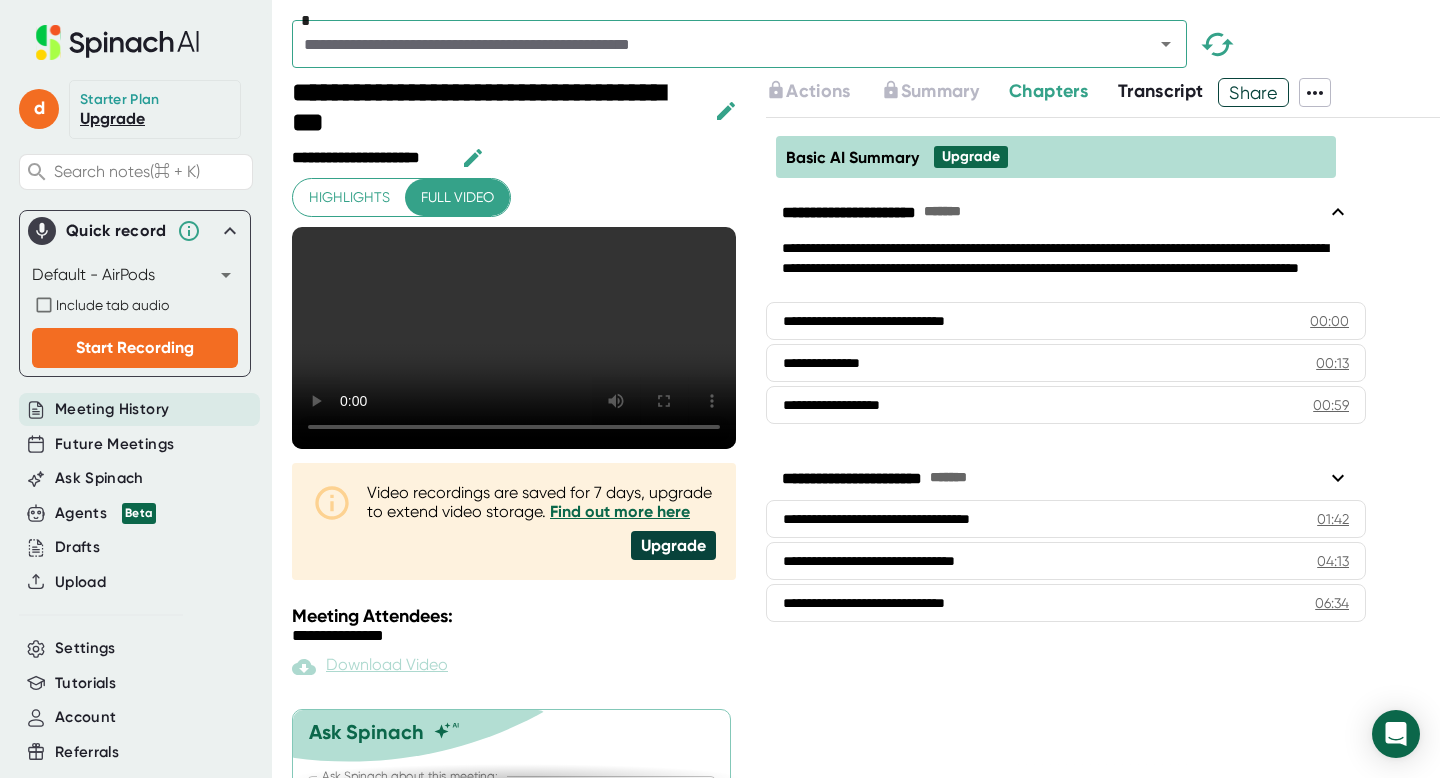 click at bounding box center [230, 231] 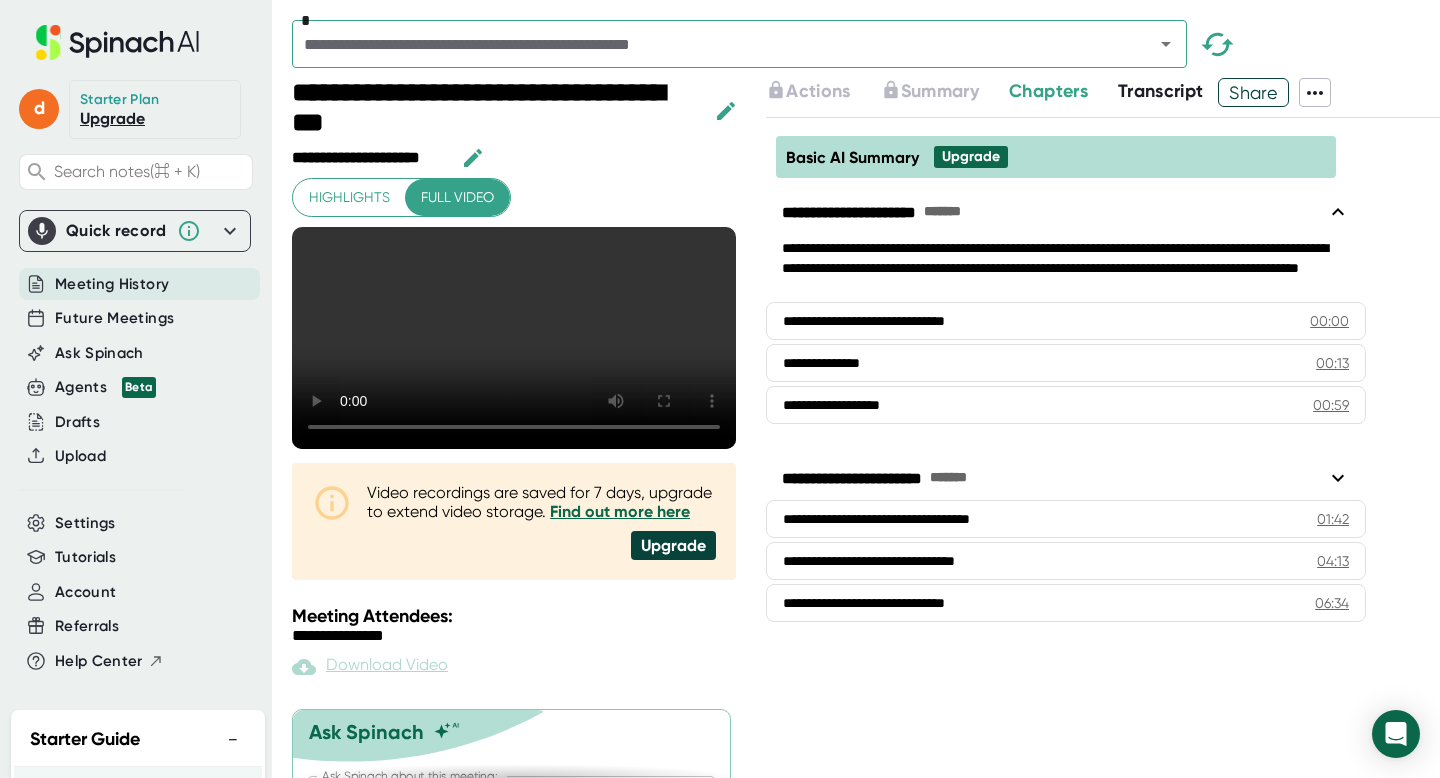 click on "Meeting History" at bounding box center (139, 284) 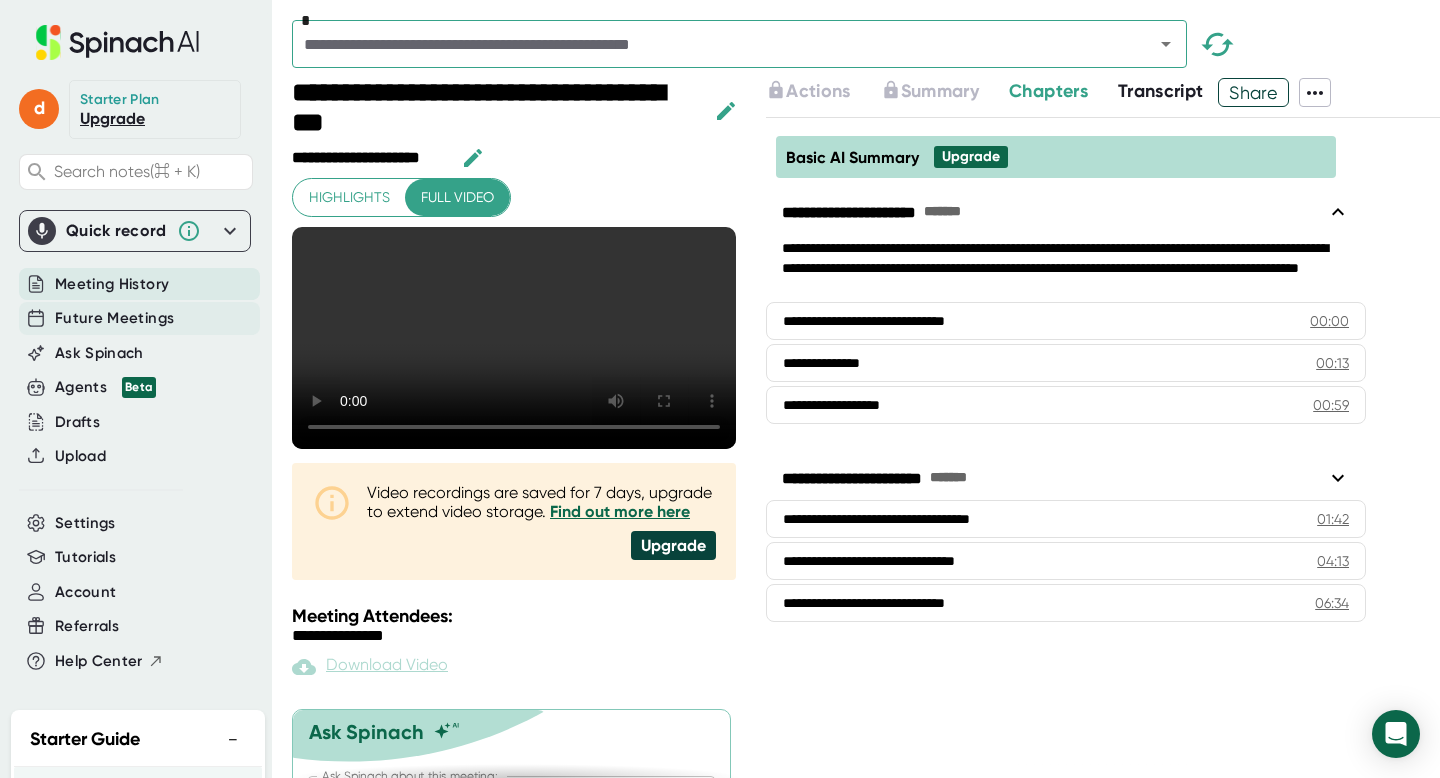 click on "Future Meetings" at bounding box center (139, 284) 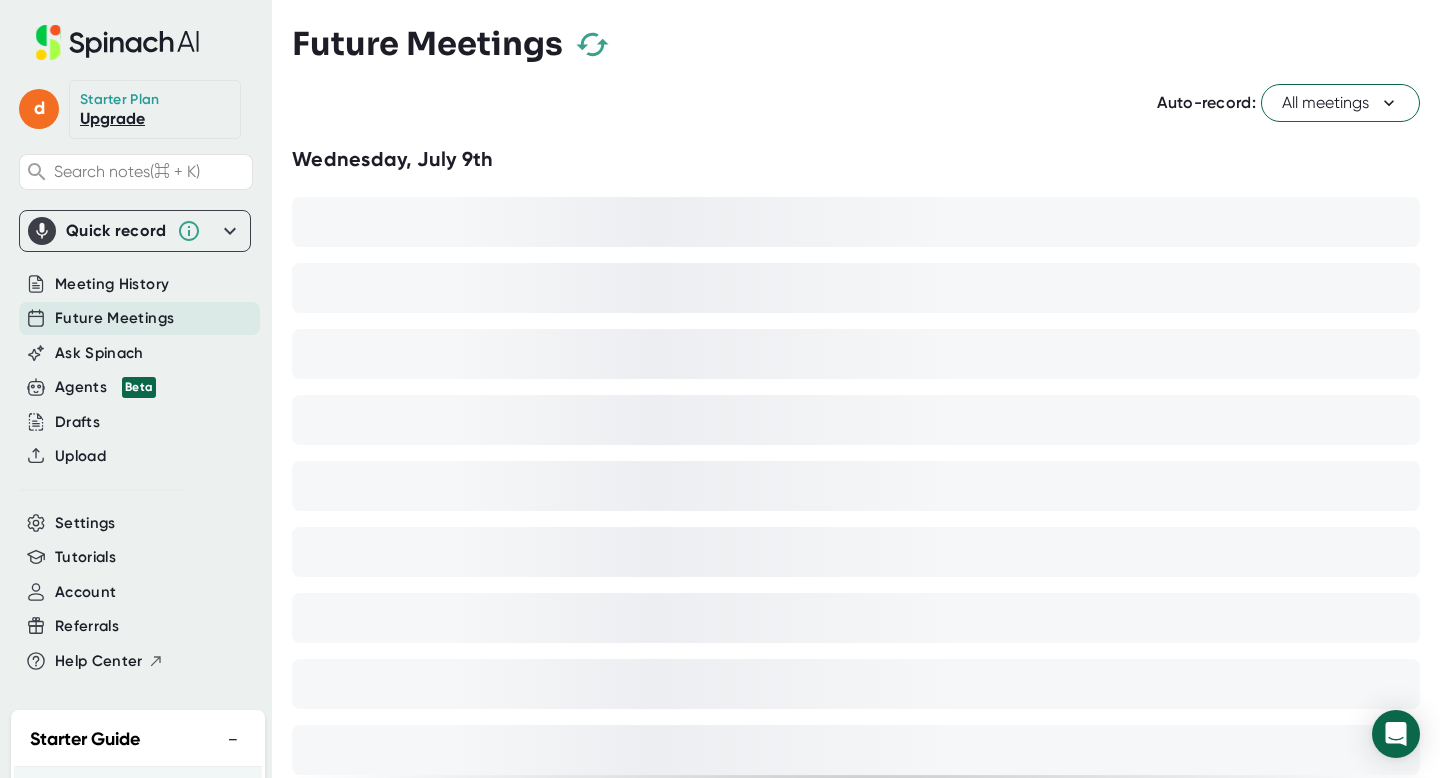 click on "Quick record" at bounding box center (135, 231) 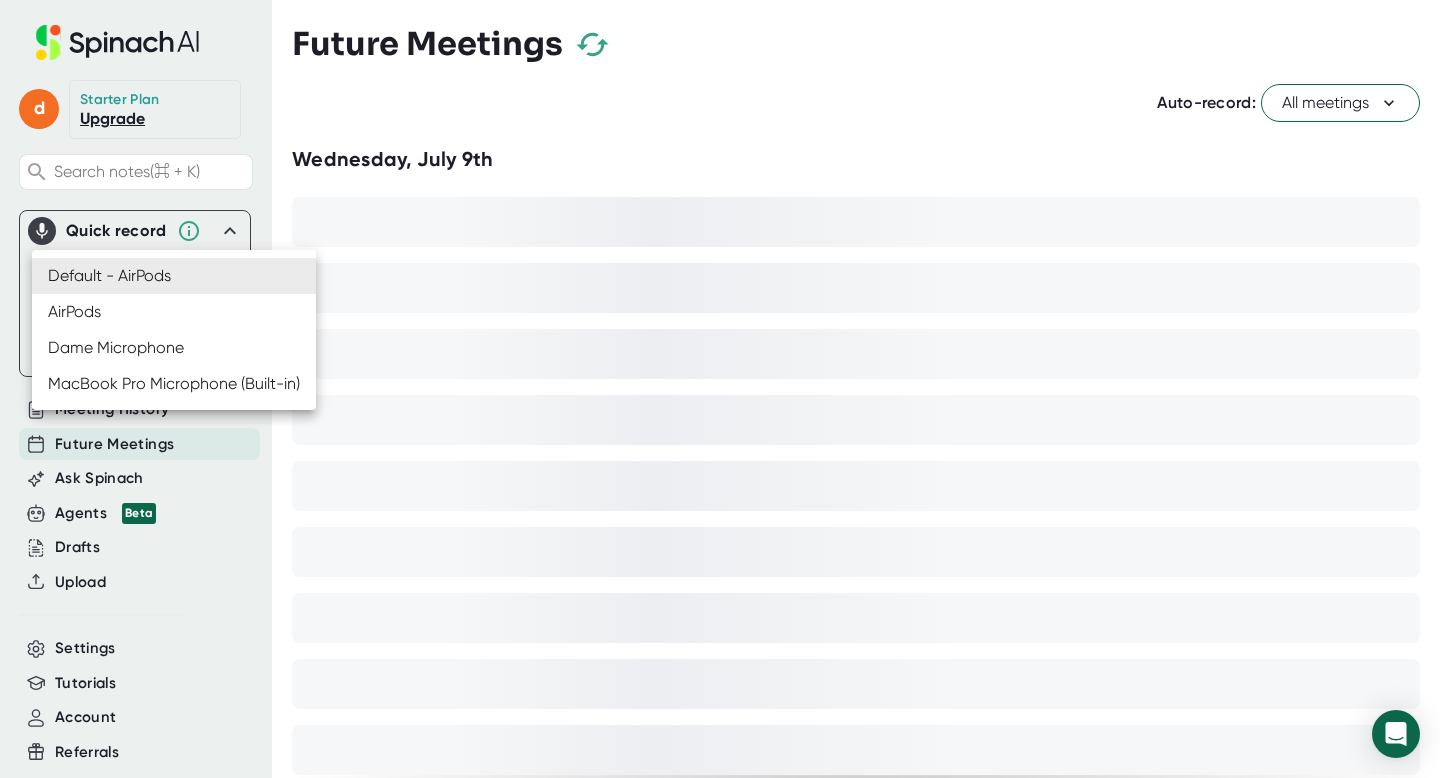 click on "Starter Plan Upgrade Search notes  (⌘ + K) Quick record Default - AirPods default Include tab audio Start Recording Meeting History Future Meetings Ask Spinach Agents   Beta Drafts   Upload Settings Tutorials Account Referrals Help Center Starter Guide − Add Spinach to your meeting Spinach attends your meetings, takes notes, and delivers them to you afterwards See your meetings 1  of  3 Future Meetings Auto-record: All meetings Wednesday, [MONTH] [DAY]th It doesn't look like you have any meetings scheduled in the next few weeks. Schedule a meeting with your team to get started.
Default - AirPods AirPods Dame Microphone MacBook Pro Microphone (Built-in)" at bounding box center (720, 389) 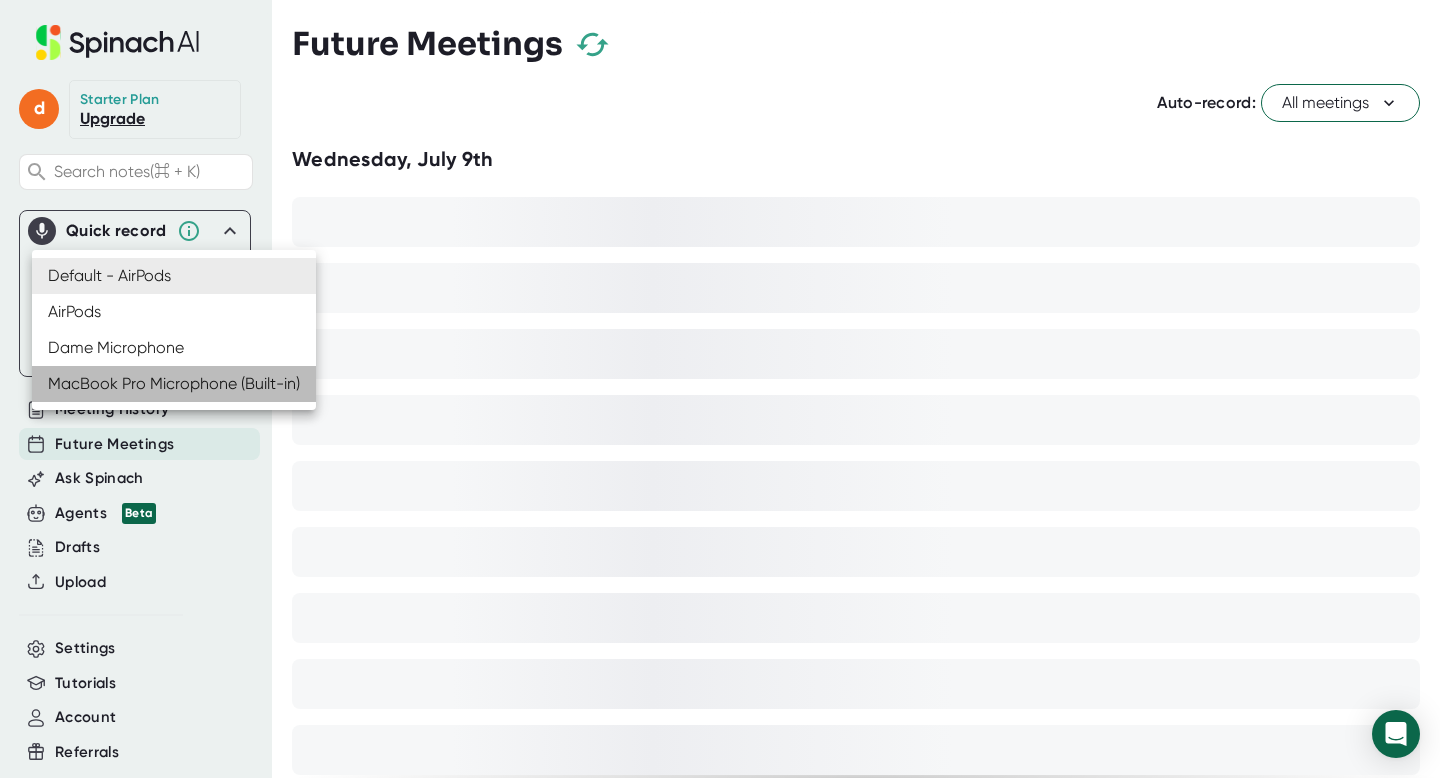 click on "MacBook Pro Microphone (Built-in)" at bounding box center [174, 384] 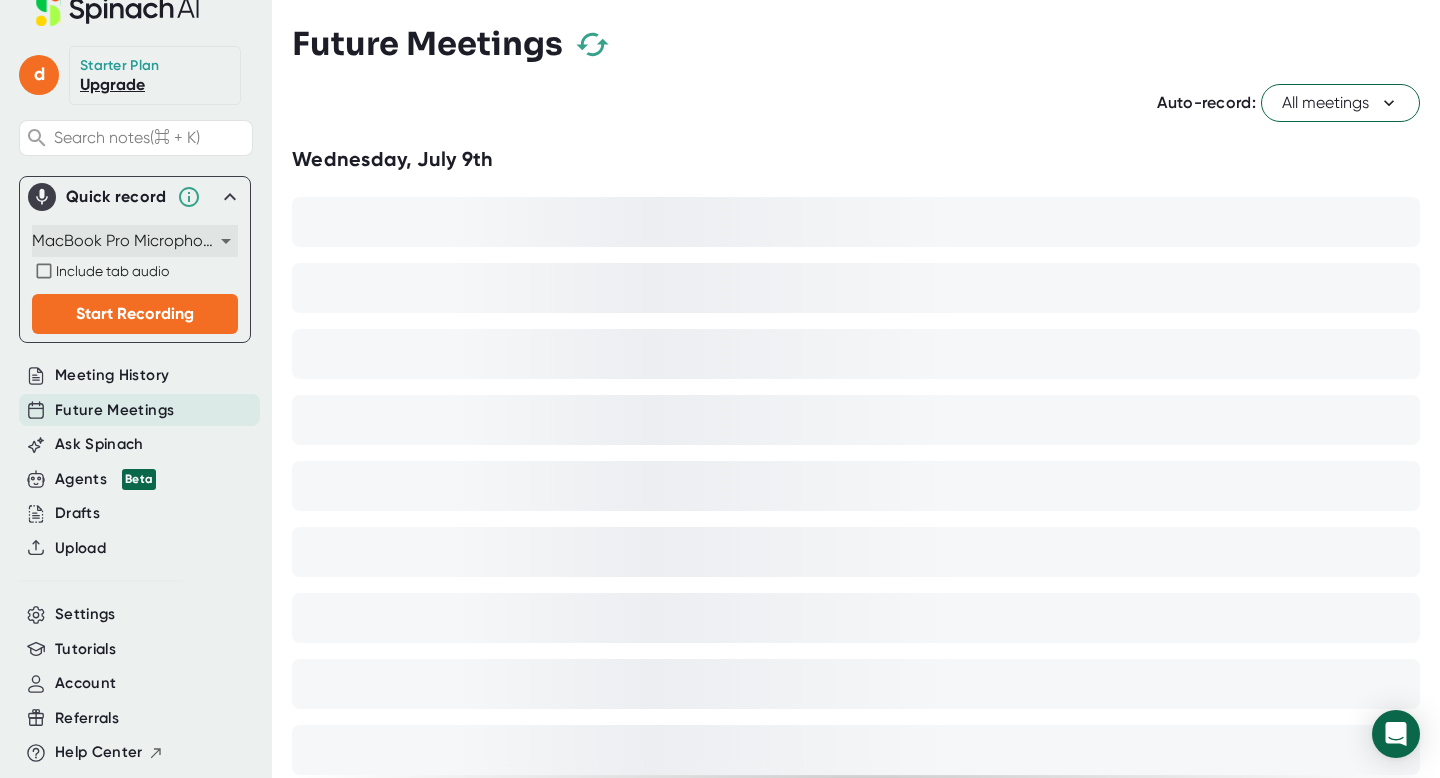 scroll, scrollTop: 39, scrollLeft: 1, axis: both 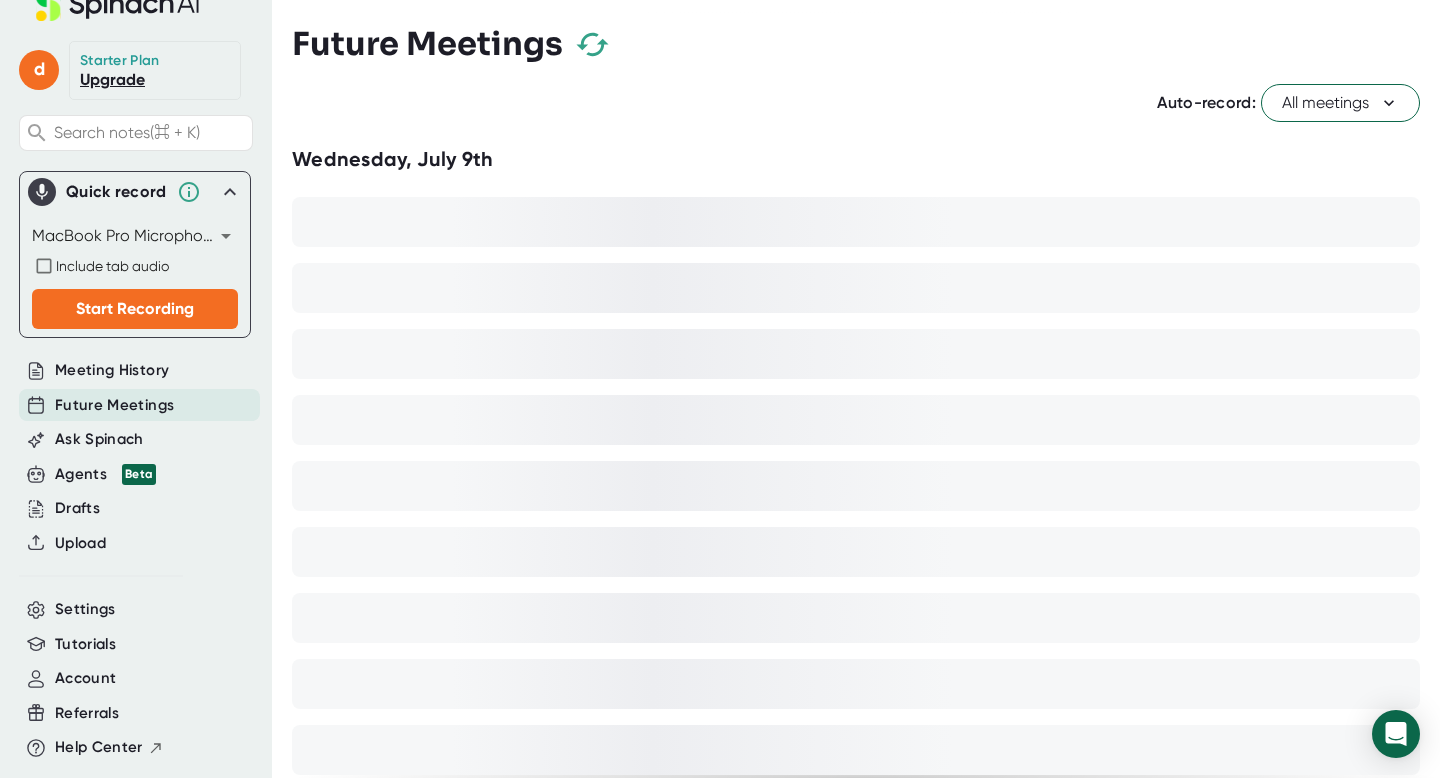 click on "Future Meetings" at bounding box center (139, 370) 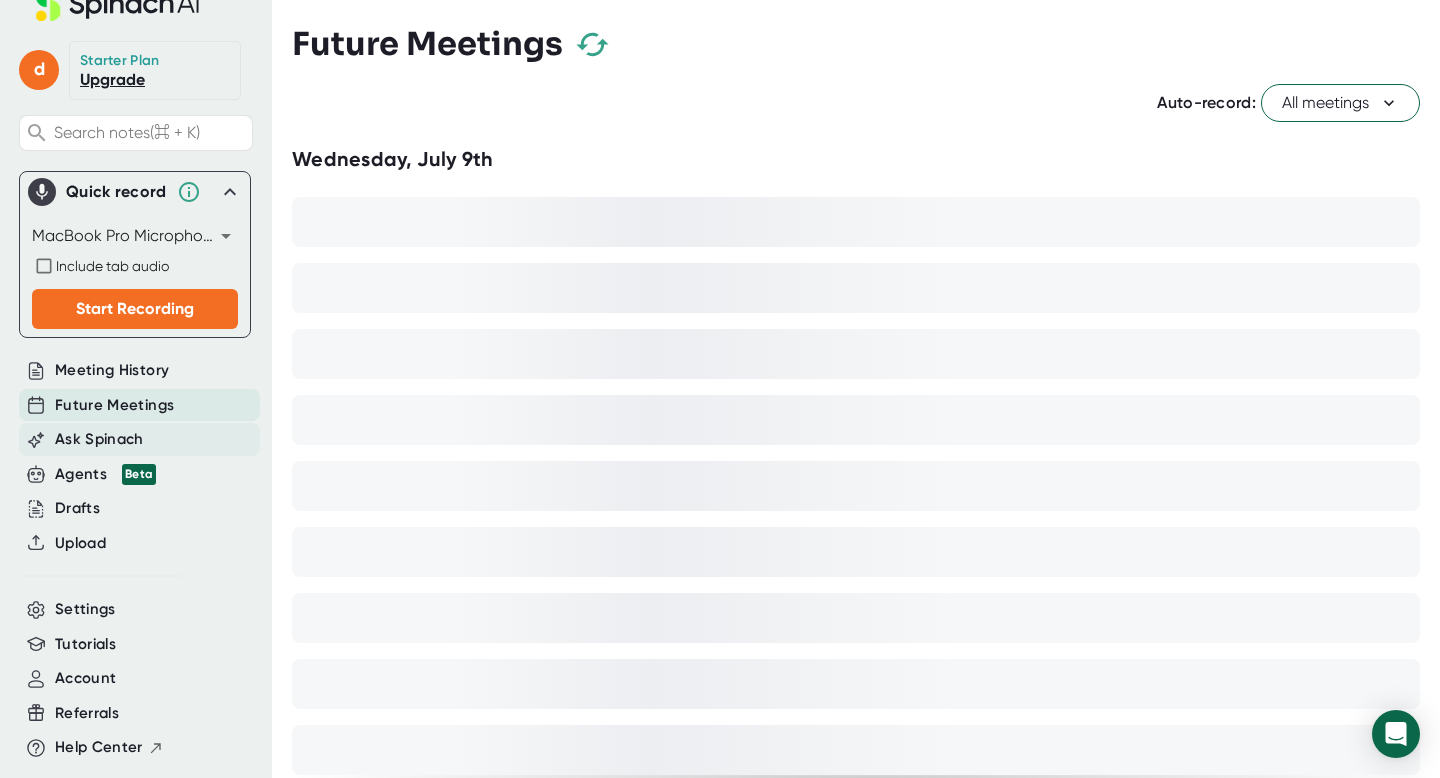 click on "Ask Spinach" at bounding box center [139, 370] 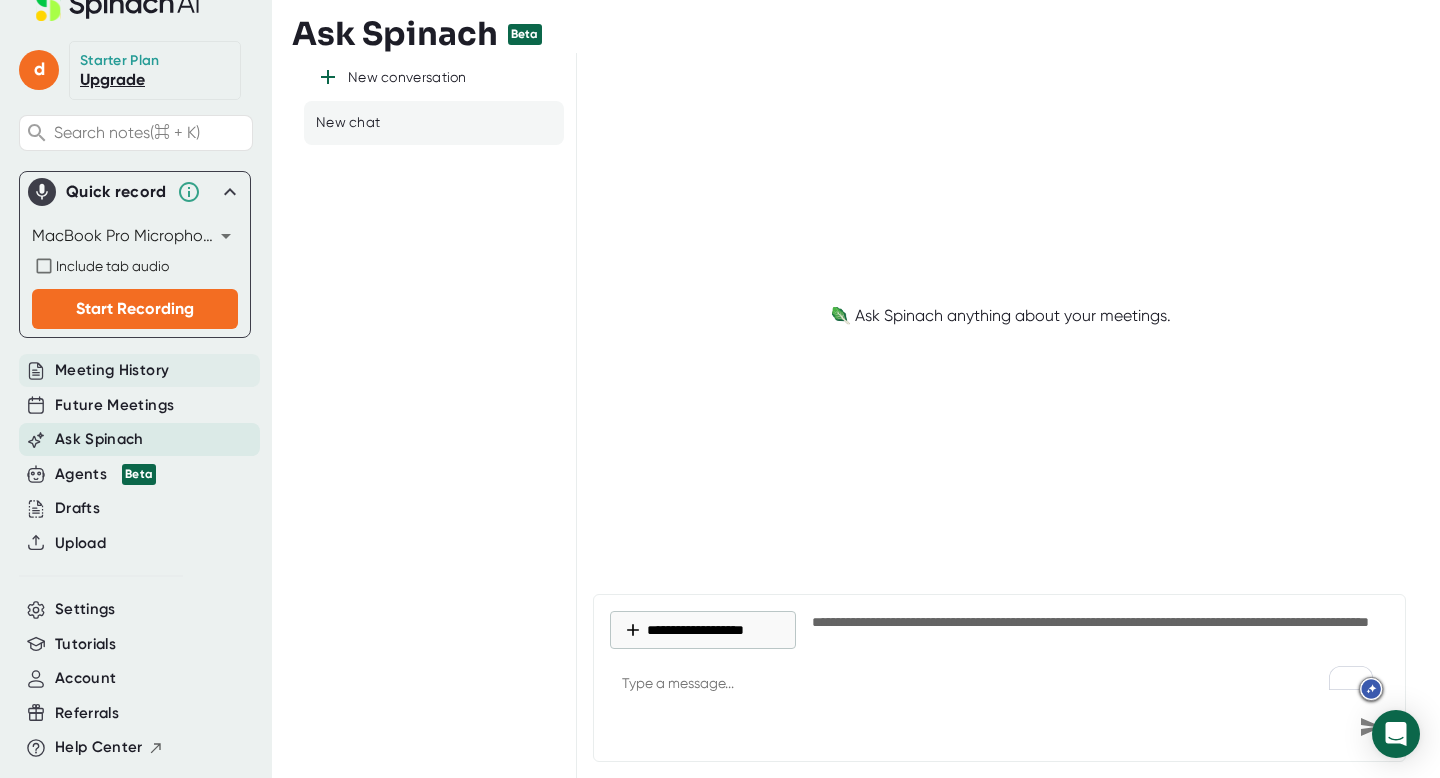 click on "Meeting History" at bounding box center (139, 370) 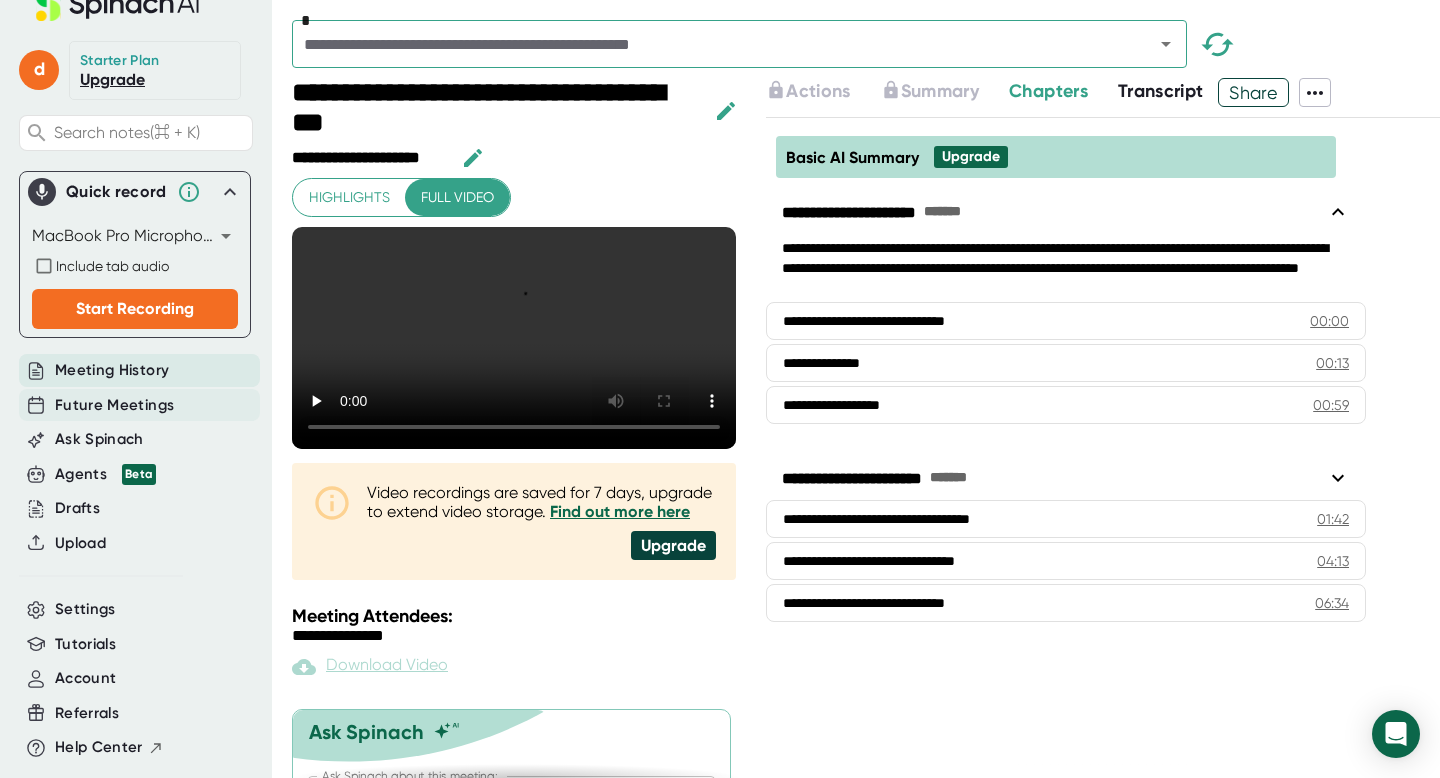 click on "Future Meetings" at bounding box center [139, 370] 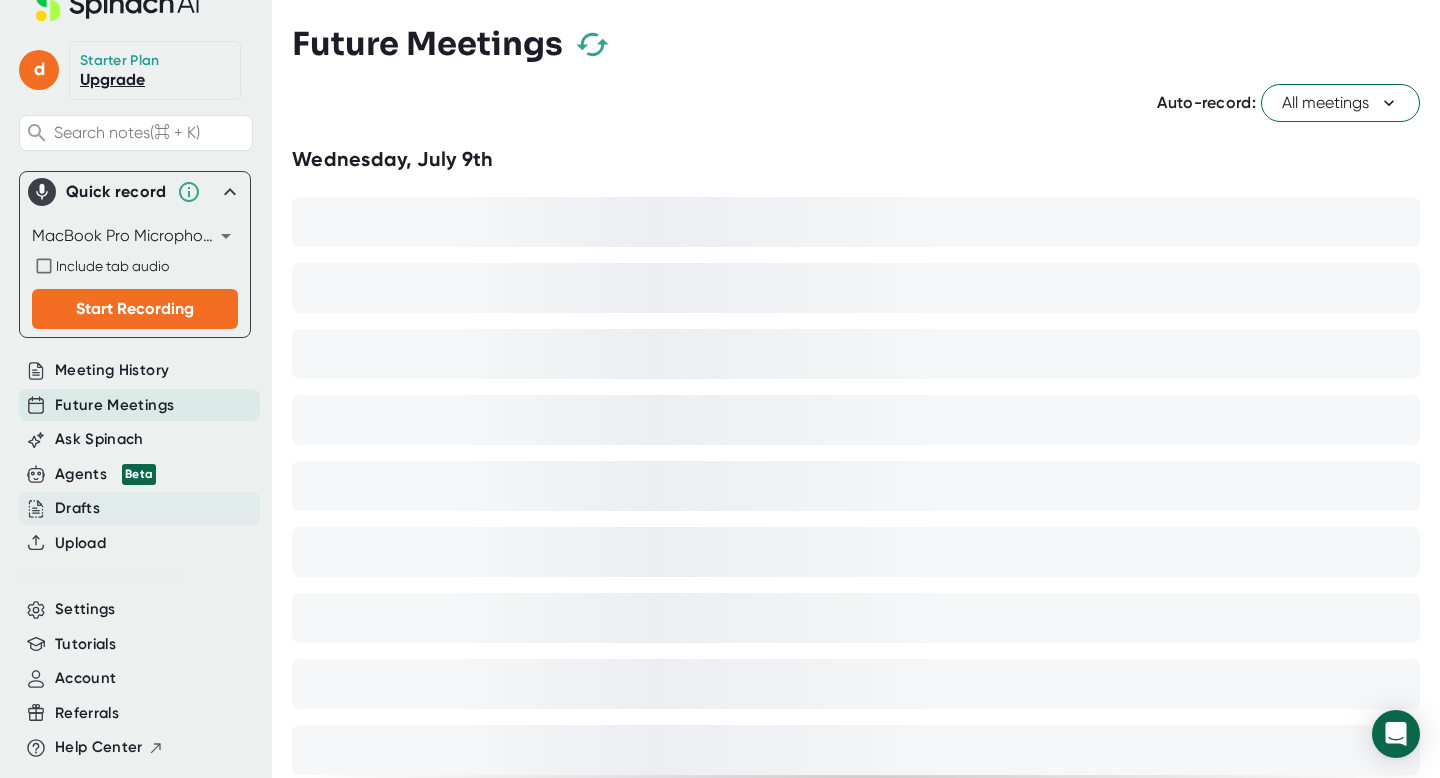 click on "Drafts" at bounding box center (105, 474) 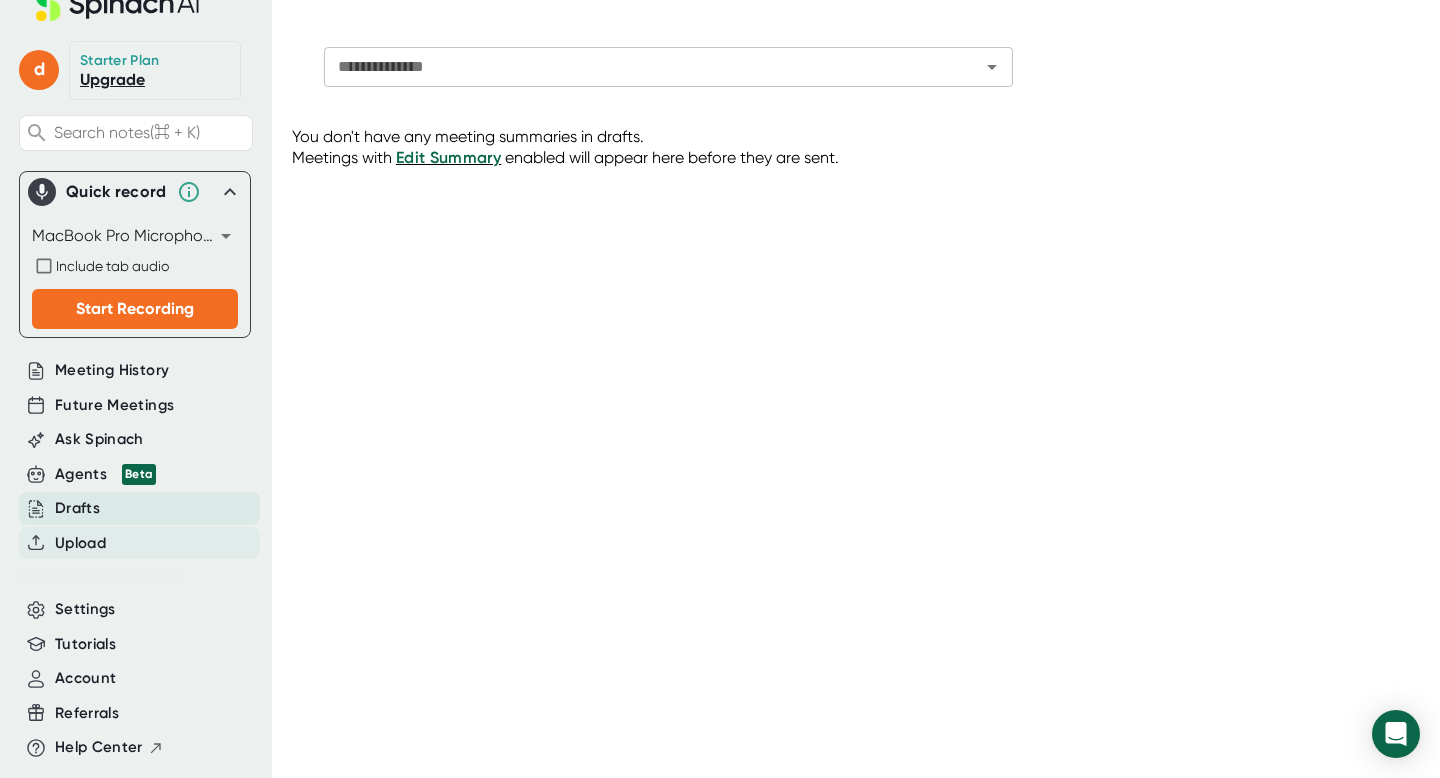 click on "Upload" at bounding box center [139, 370] 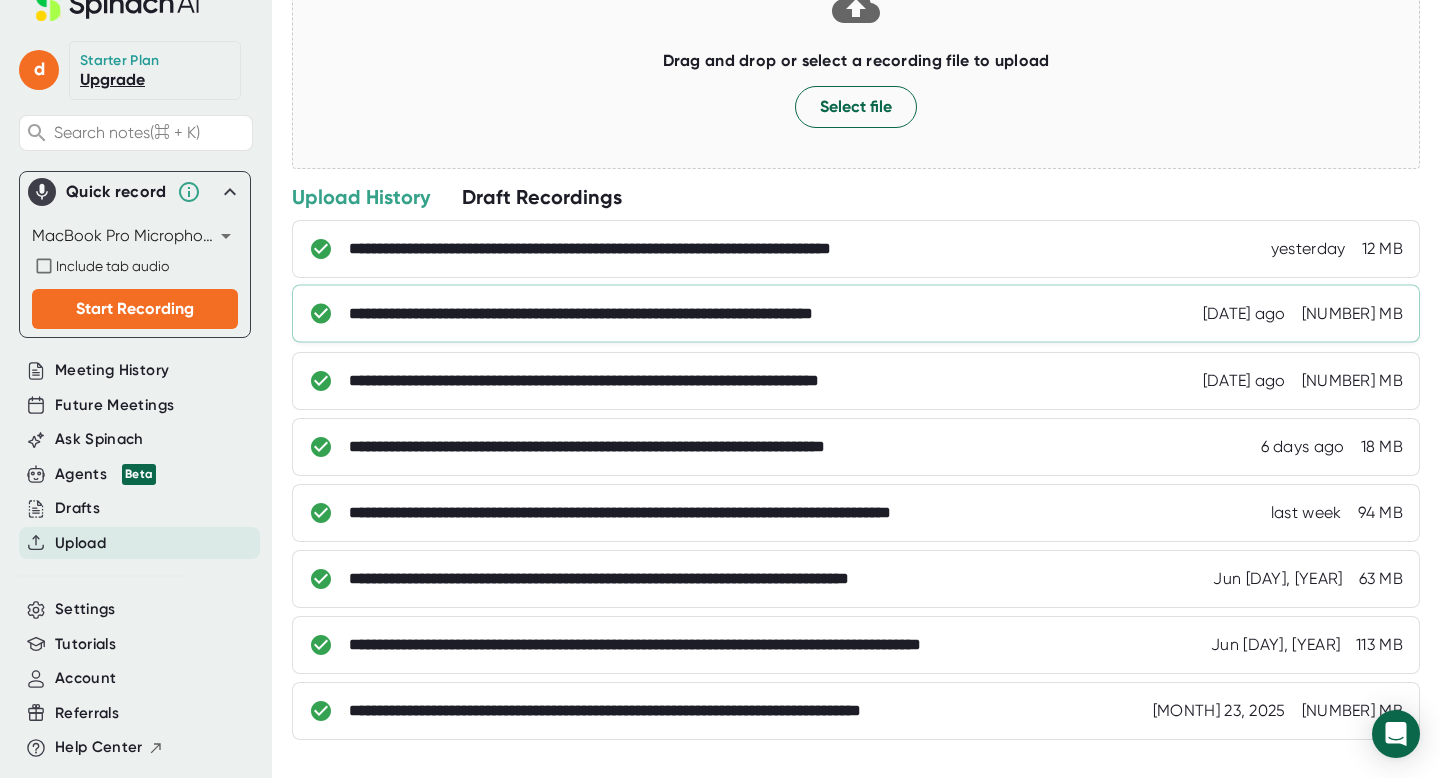 scroll, scrollTop: 219, scrollLeft: 0, axis: vertical 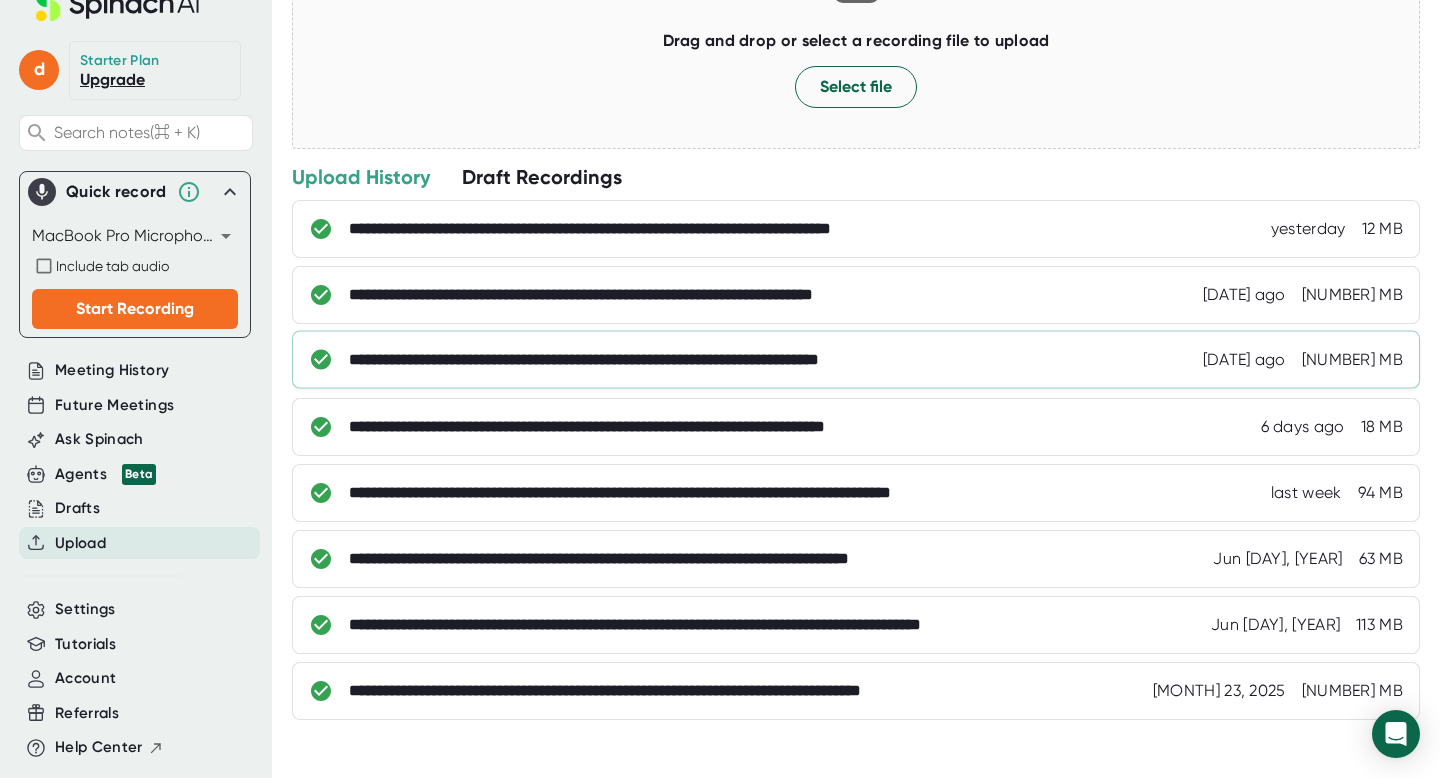 click on "**********" at bounding box center [672, 229] 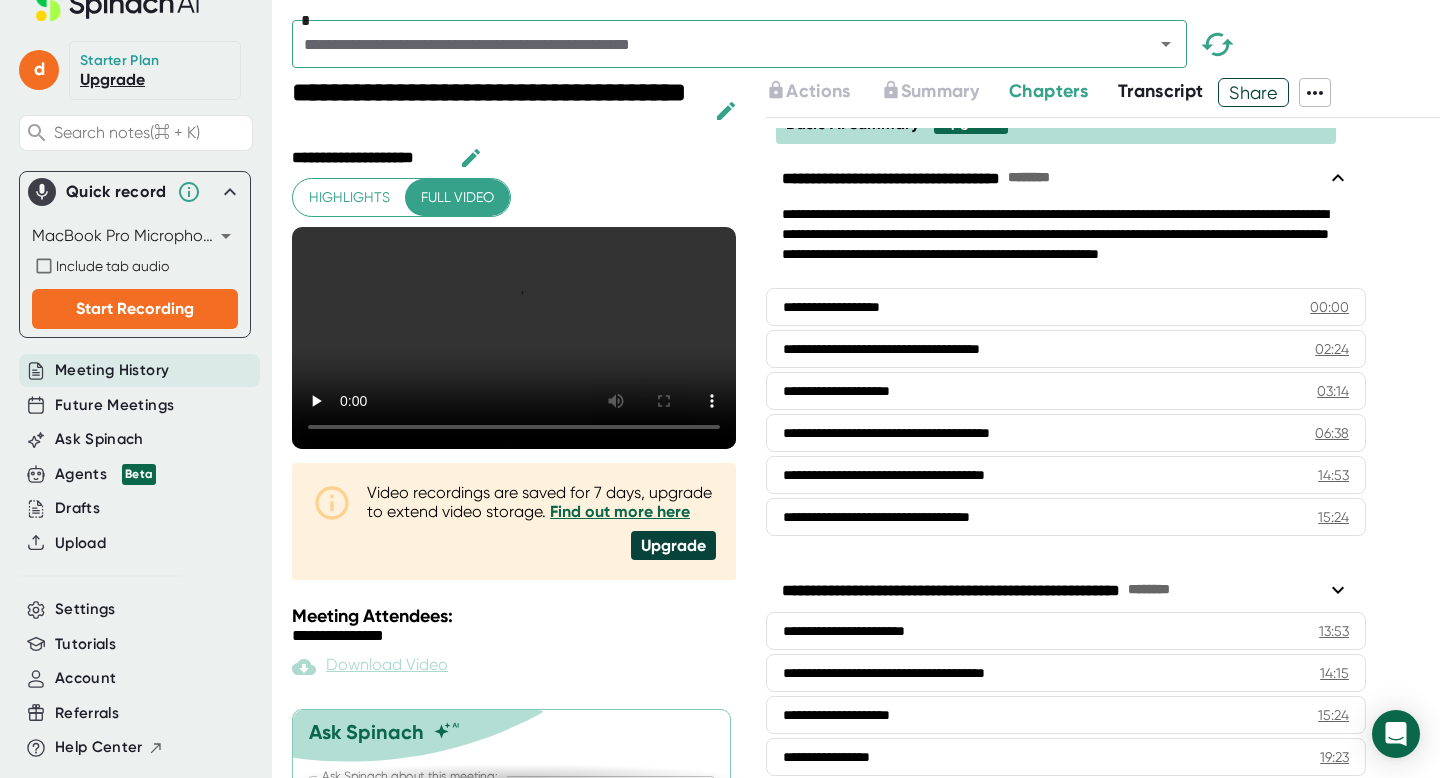 scroll, scrollTop: 38, scrollLeft: 0, axis: vertical 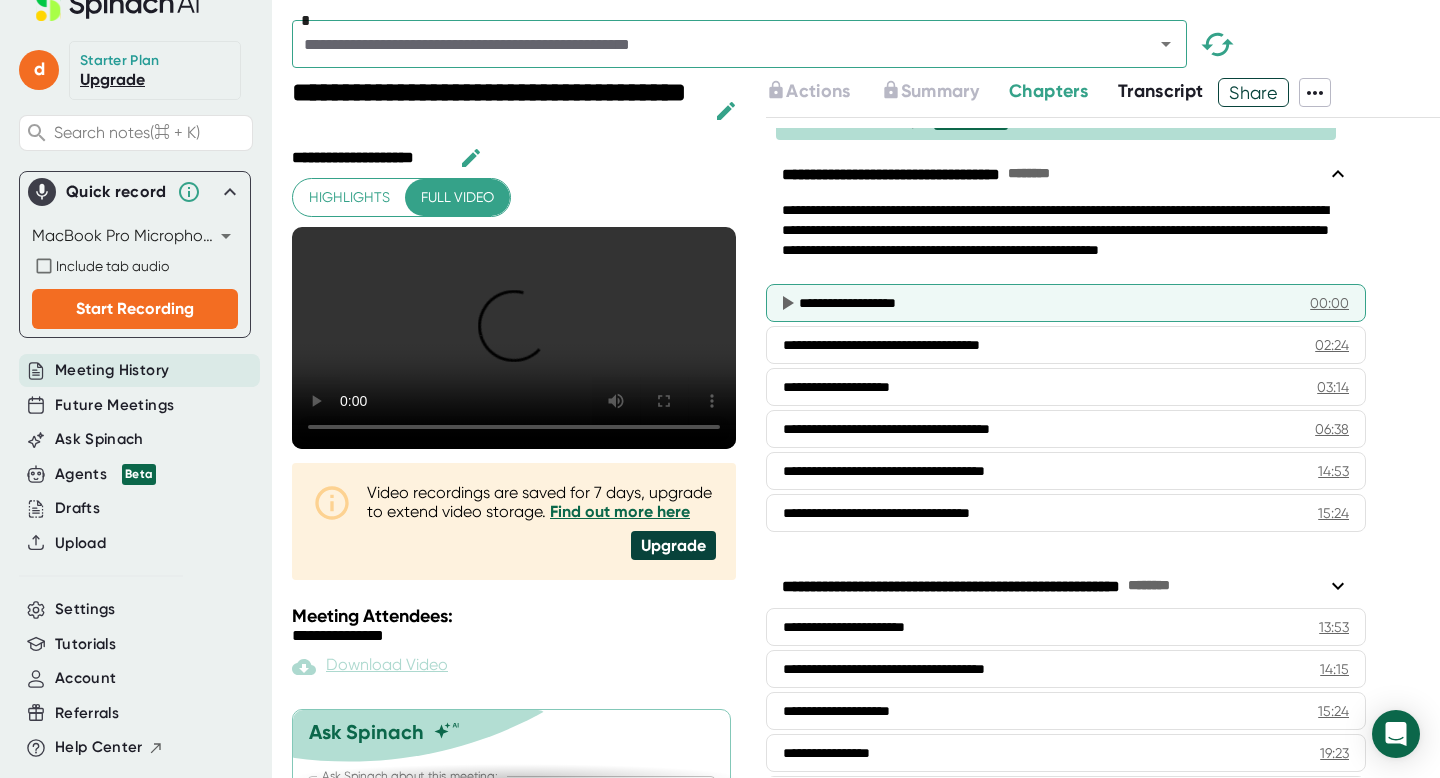 click at bounding box center (788, 303) 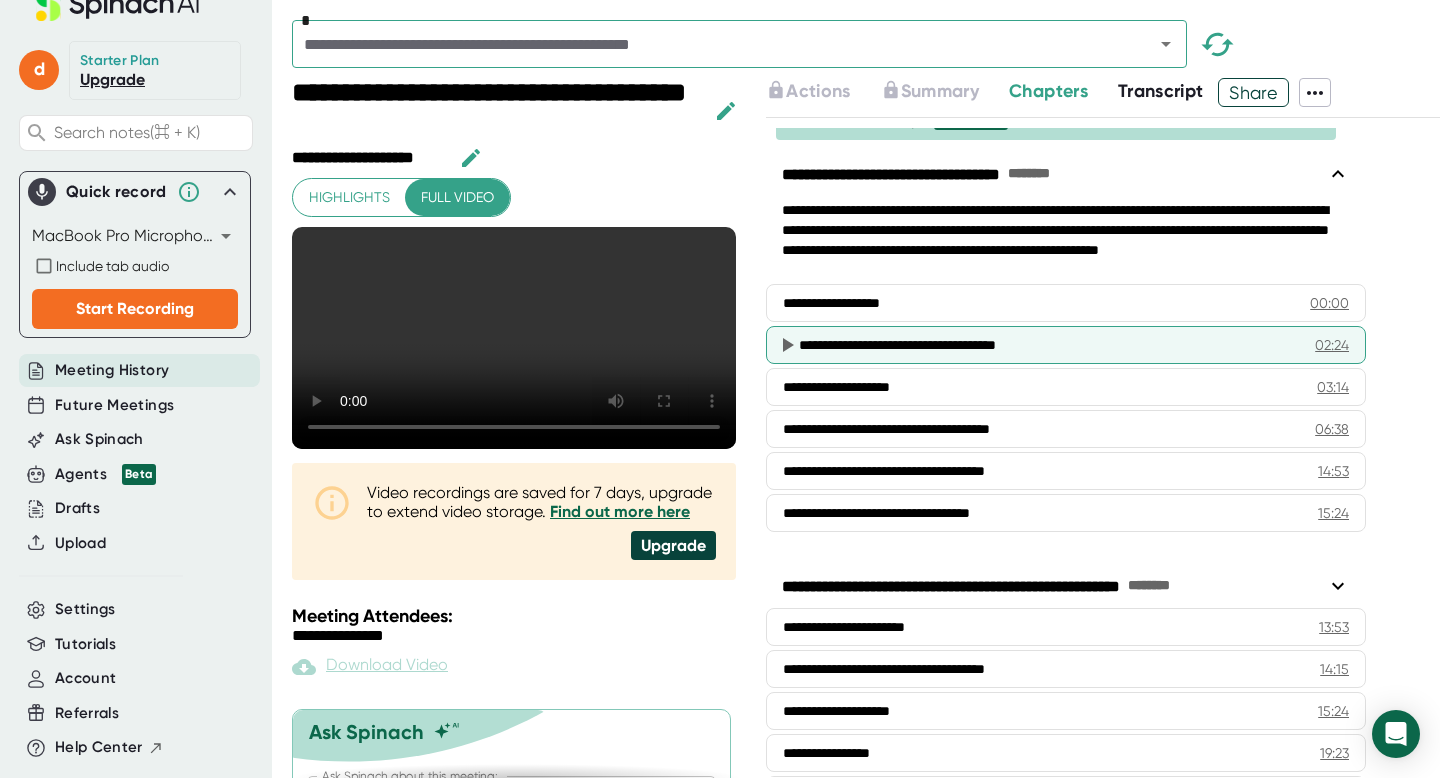 click at bounding box center (787, 303) 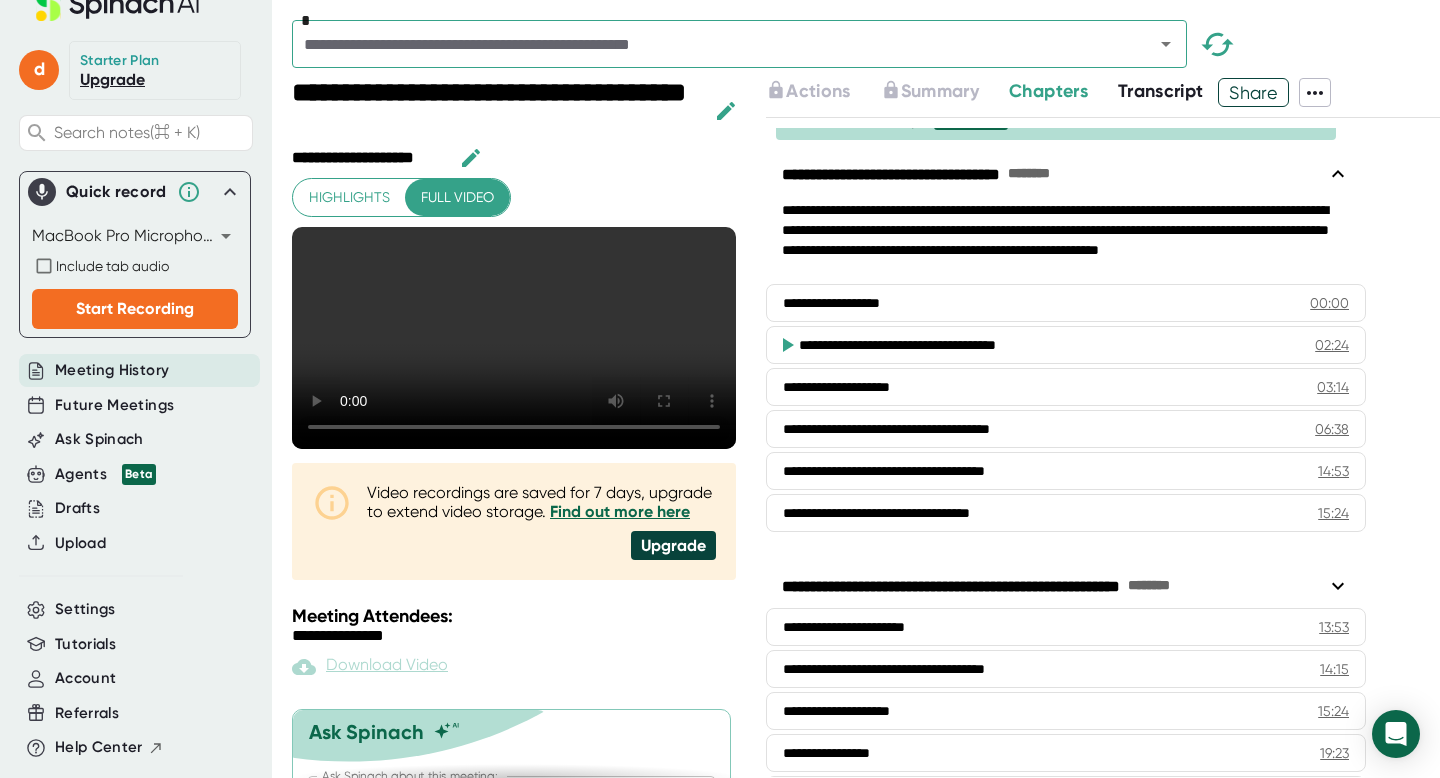 click at bounding box center (787, 345) 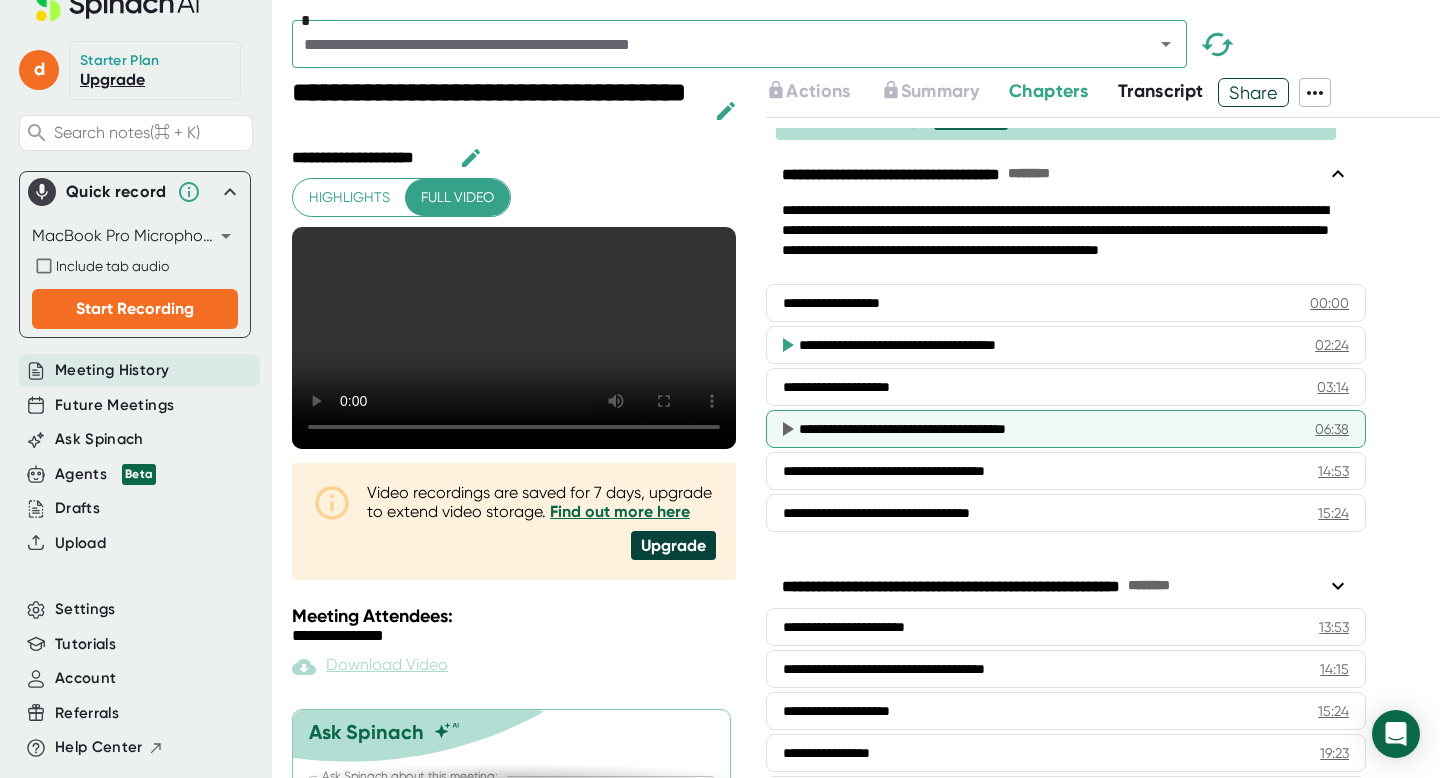 click at bounding box center [787, 303] 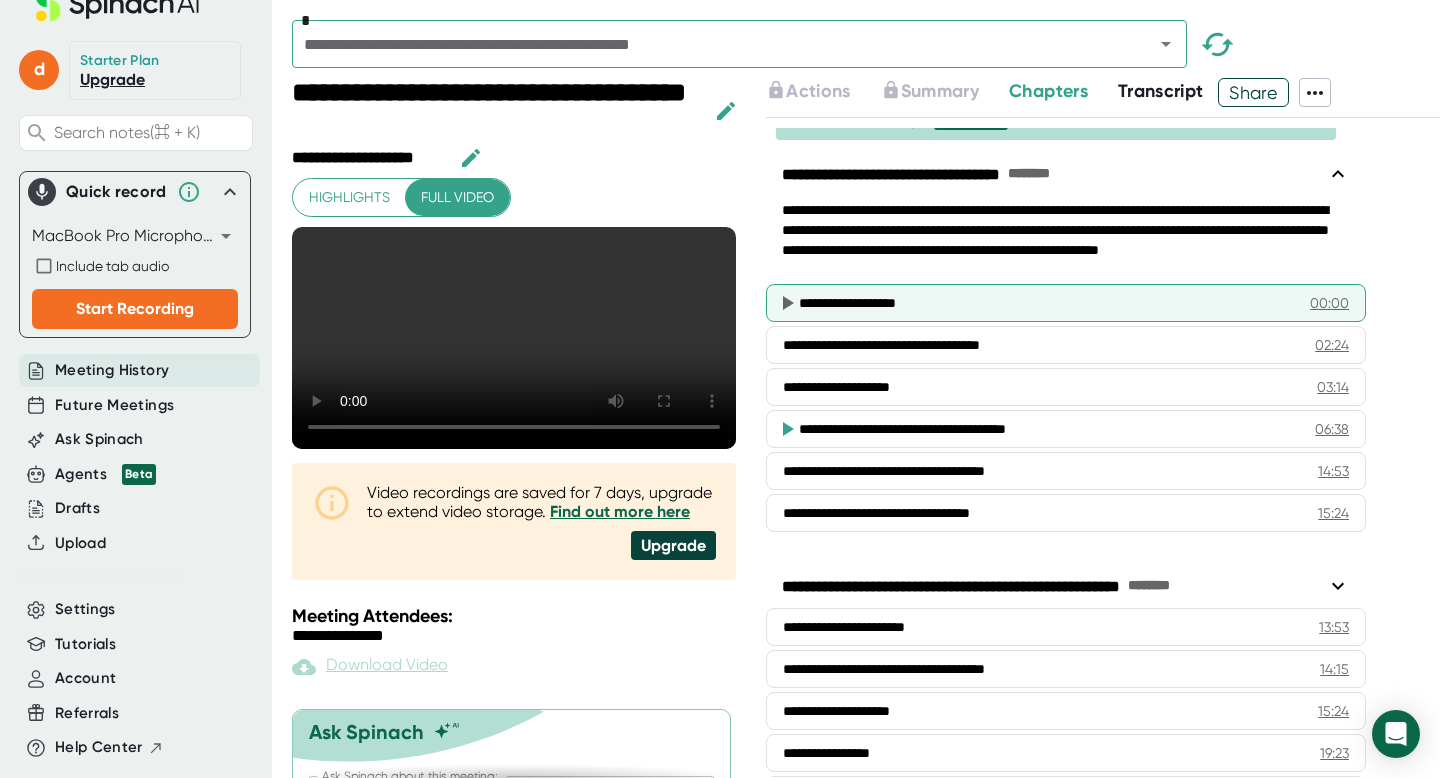 click at bounding box center (787, 303) 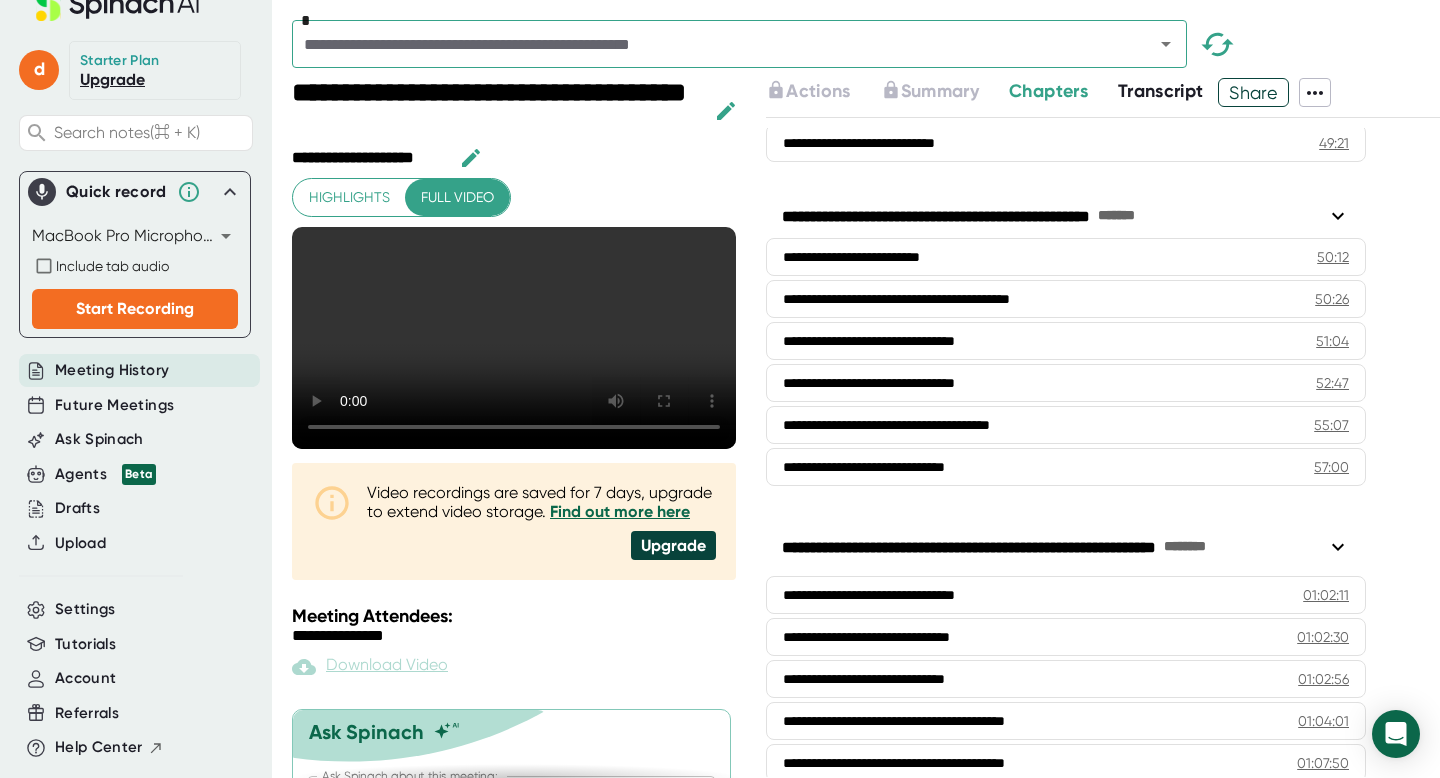 scroll, scrollTop: 1508, scrollLeft: 0, axis: vertical 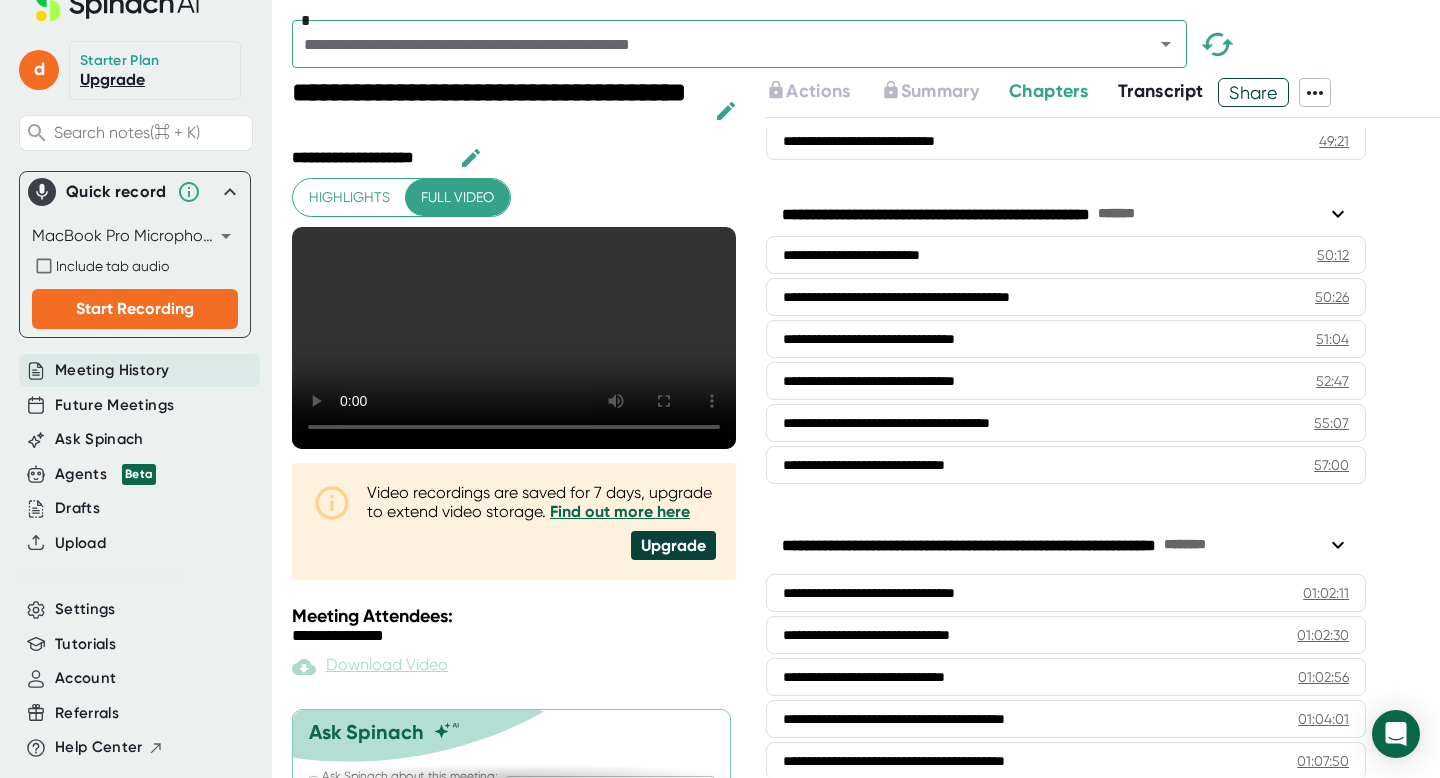 click on "Transcript" at bounding box center [1161, 91] 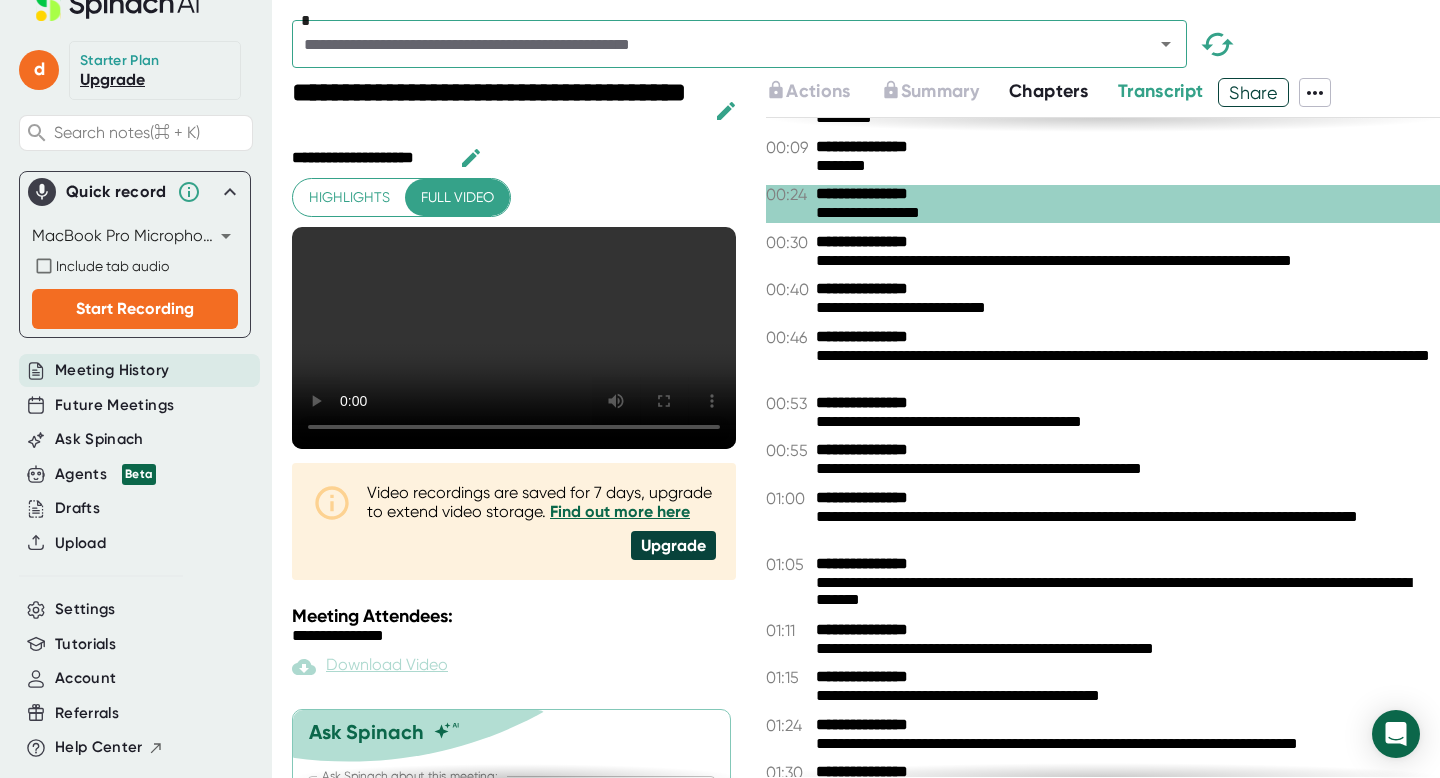 scroll, scrollTop: 0, scrollLeft: 0, axis: both 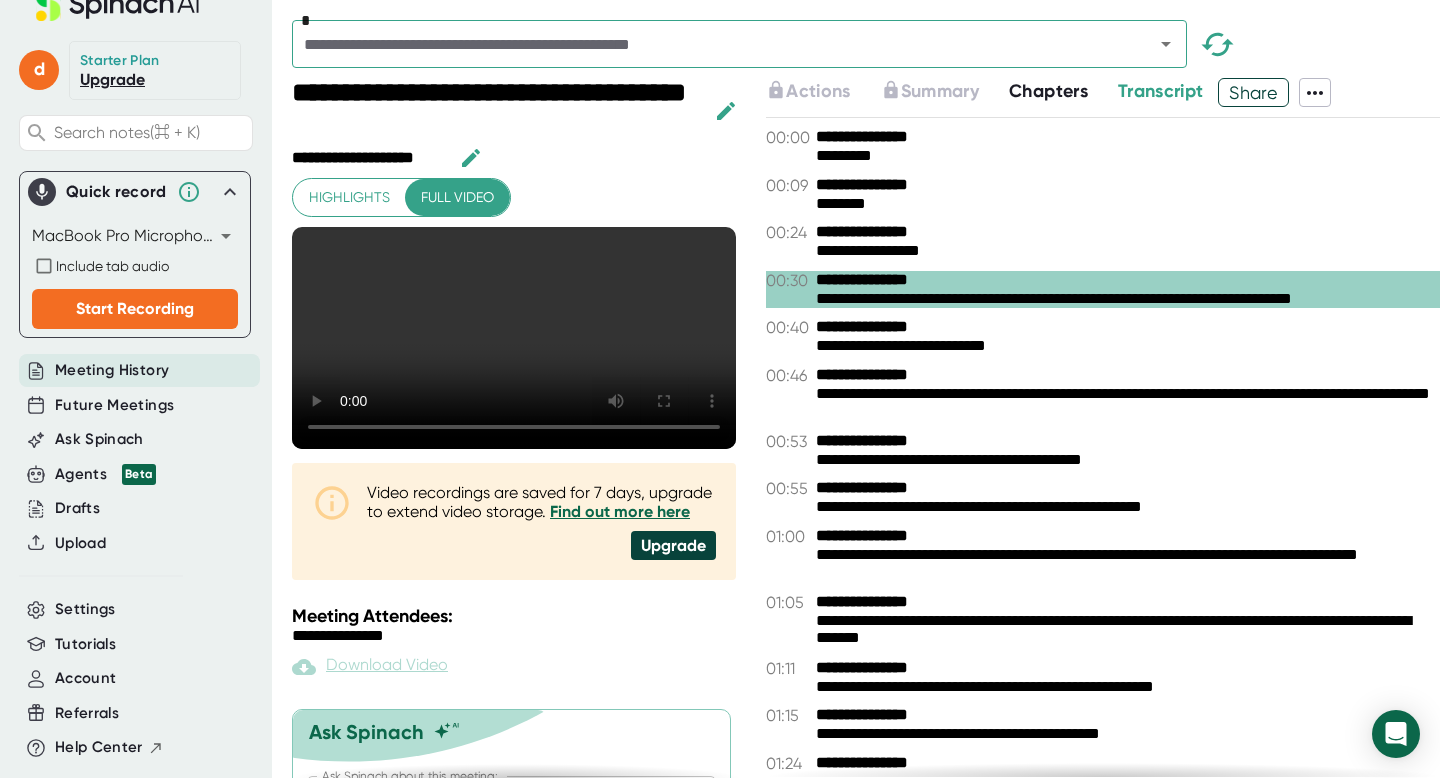 click on "**********" at bounding box center (1128, 346) 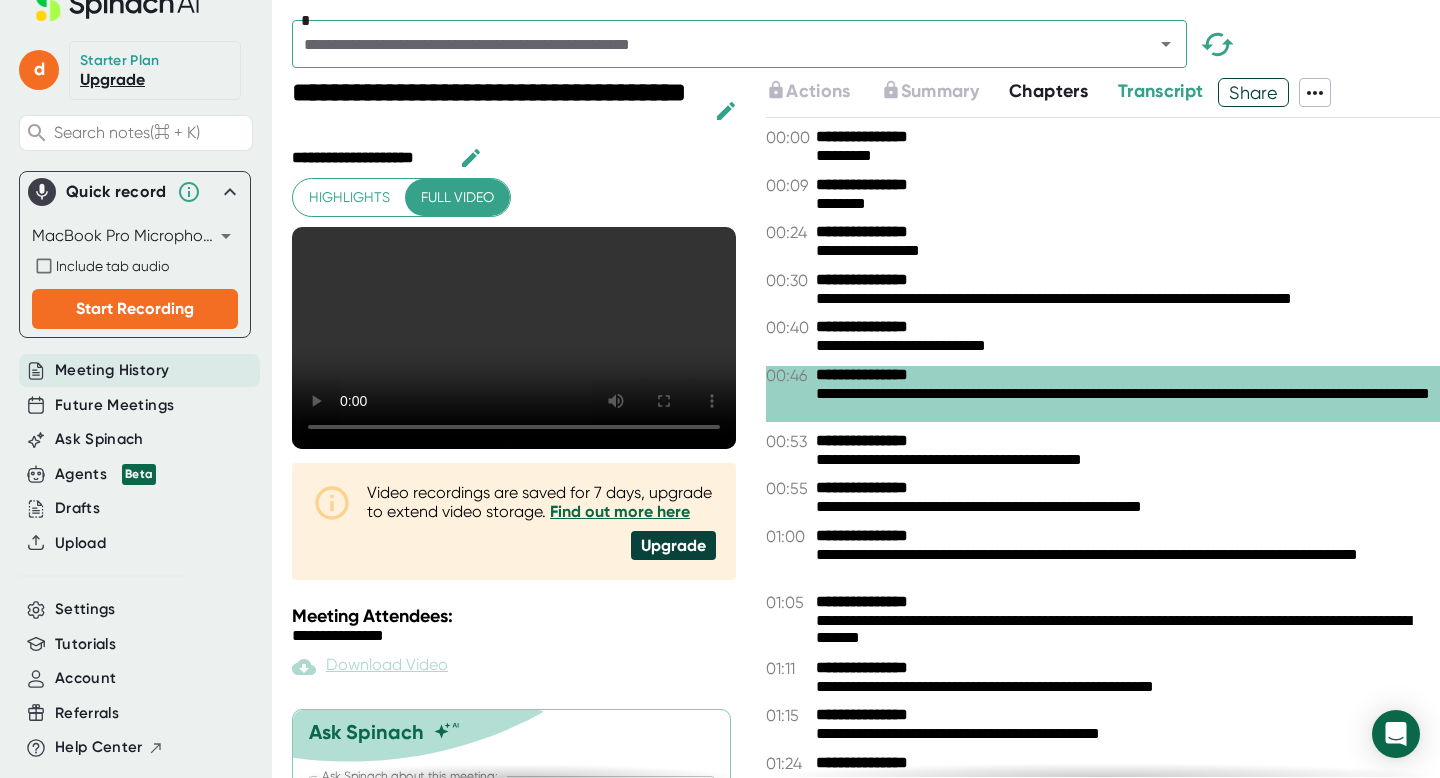 click on "**********" at bounding box center (891, 327) 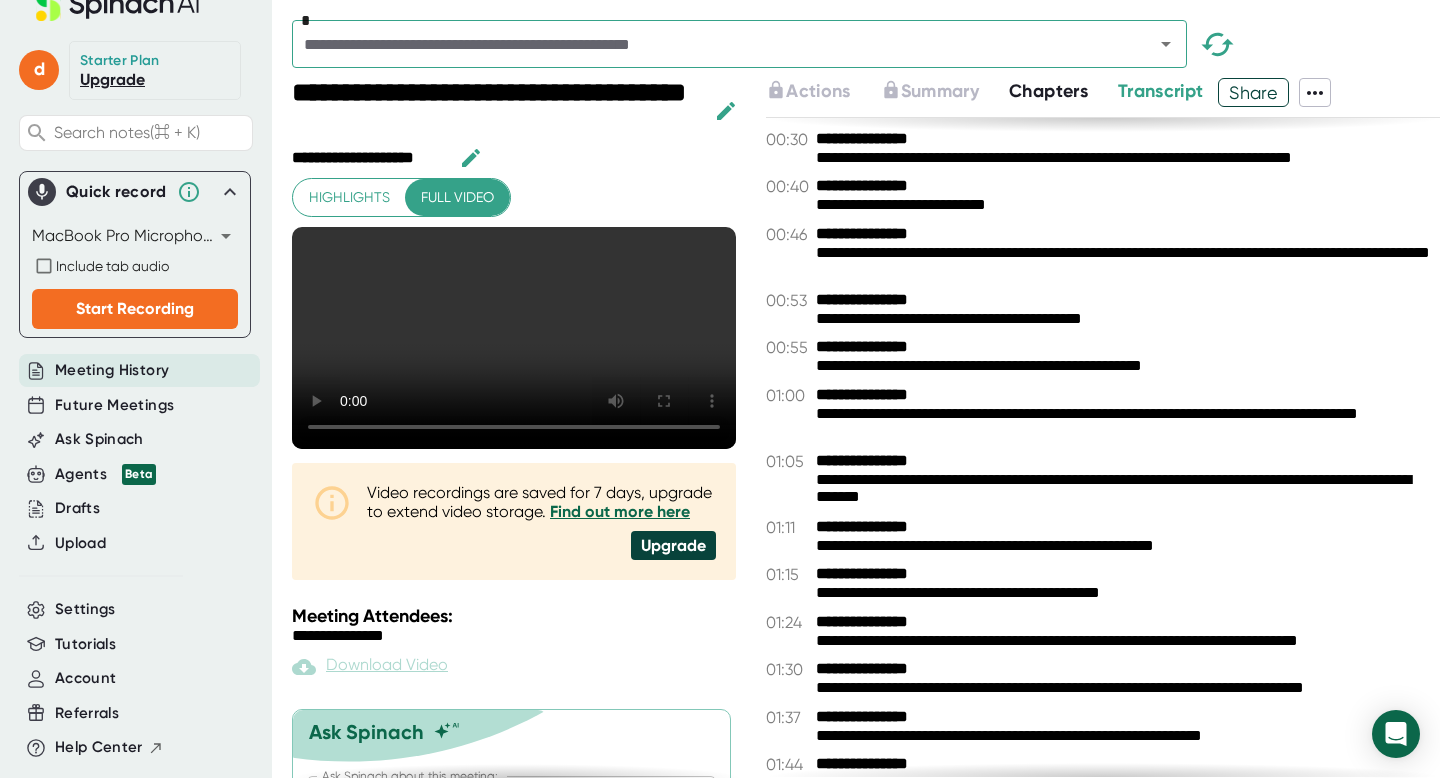 scroll, scrollTop: 142, scrollLeft: 0, axis: vertical 